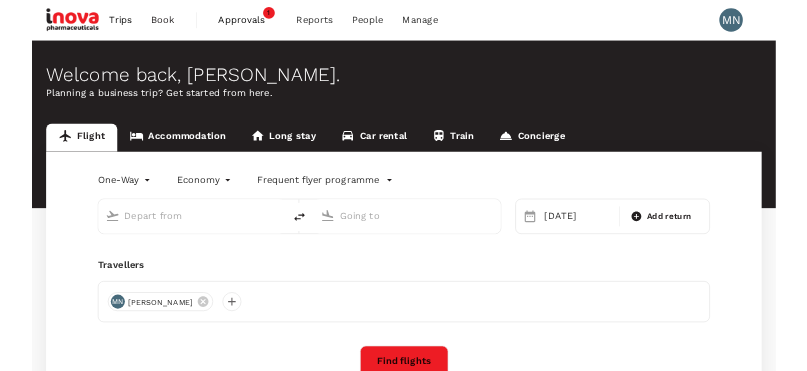 scroll, scrollTop: 0, scrollLeft: 0, axis: both 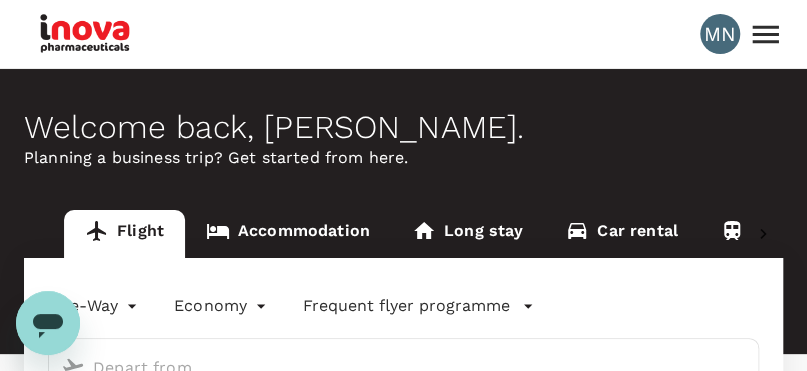 type on "Singapore Changi (SIN)" 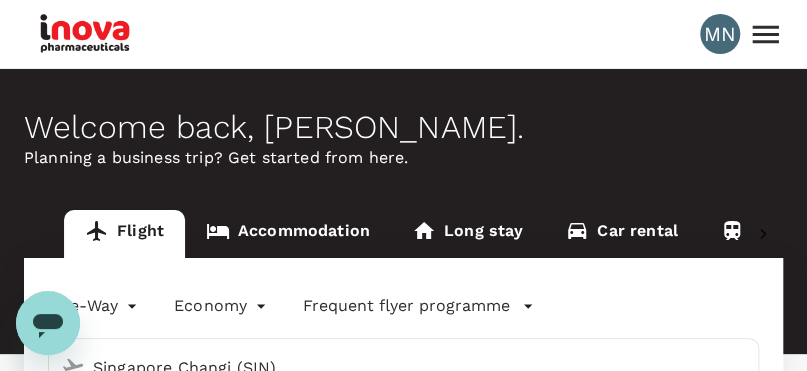 type on "Tan Son Nhat Intl (SGN)" 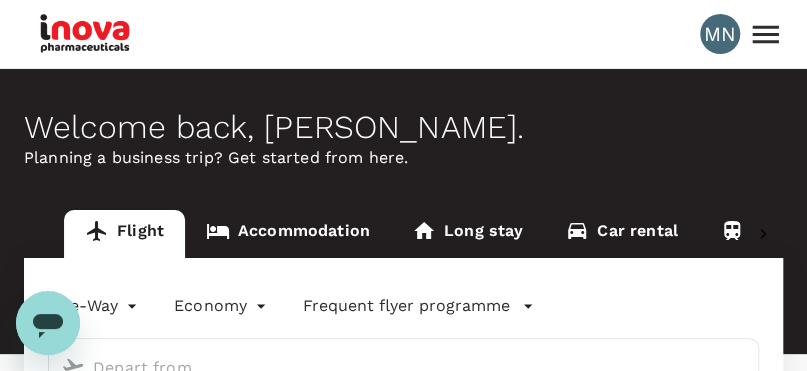 type on "Singapore Changi (SIN)" 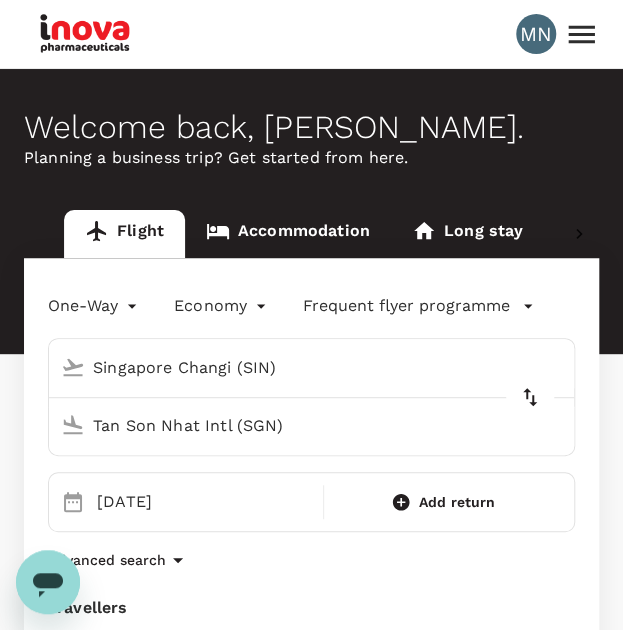 click on "Tan Son Nhat Intl (SGN)" at bounding box center (292, 425) 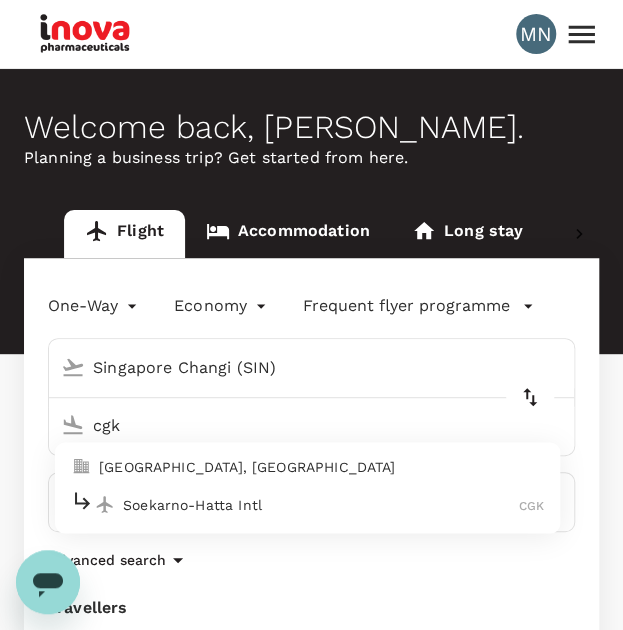 click on "Soekarno-Hatta Intl" at bounding box center [321, 504] 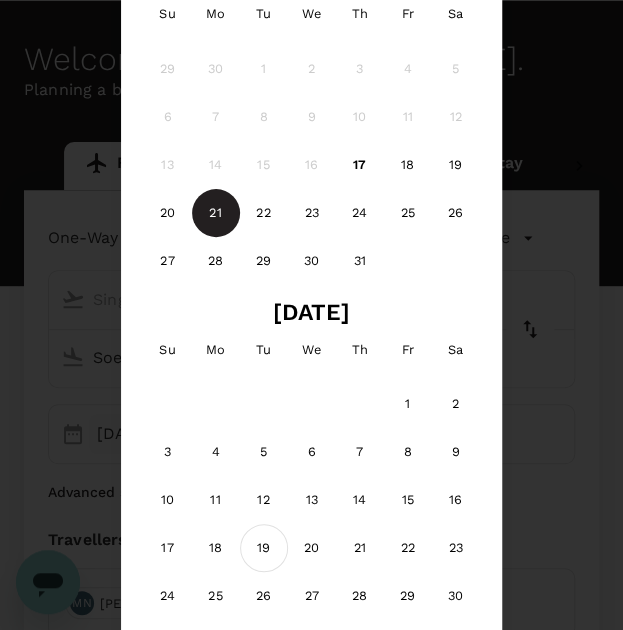 scroll, scrollTop: 100, scrollLeft: 0, axis: vertical 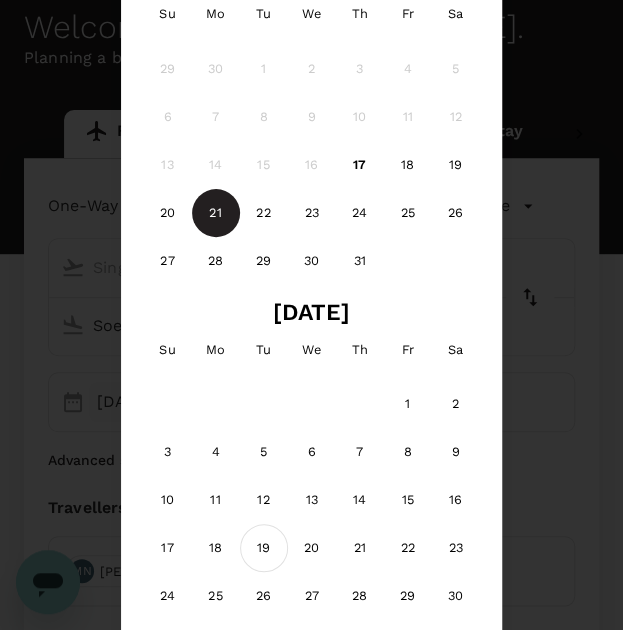 type on "Soekarno-Hatta Intl (CGK)" 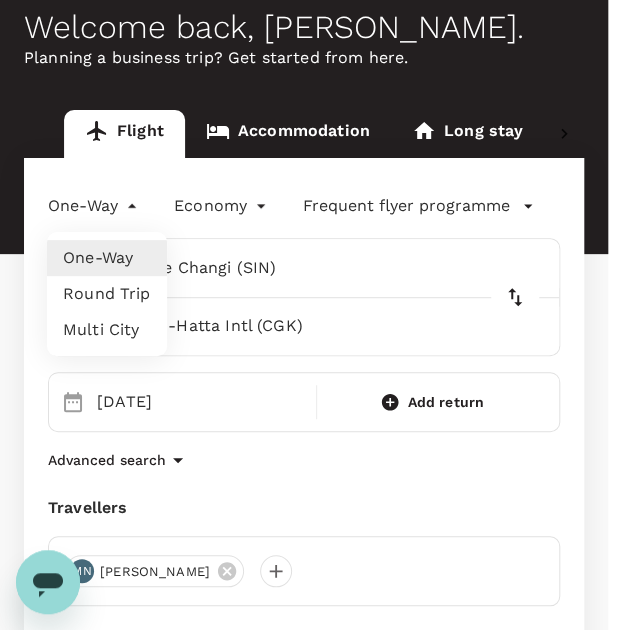 click on "MN Welcome back , Melissa . Planning a business trip? Get started from here. Flight Accommodation Long stay Car rental Train Concierge One-Way oneway Economy economy Frequent flyer programme Singapore Changi (SIN) Soekarno-Hatta Intl (CGK) Selected date: Tuesday, August 19th, 2025 19 Aug Add return Advanced search Travellers   MN Melissa Ng Find flights Your recent search Flight to Ho Chi Minh City CGK - SGN 21 Jul · 1 Traveller Flight to Kuala Lumpur CGK - KUL 21 Aug · 1 Traveller Flight to Jakarta SIN - CGK 19 Aug · 1 Traveller Version 3.47.1 Privacy Policy Terms of Use Help Centre Frequent flyer programme Add new iNova Pharmaceuticals MN Melissa Trips Book Approvals 1 Reports People Manage My Profile Travel preferences Travel Documents Travel Policy Guest Sign out One-Way Round Trip Multi City" at bounding box center [311, 495] 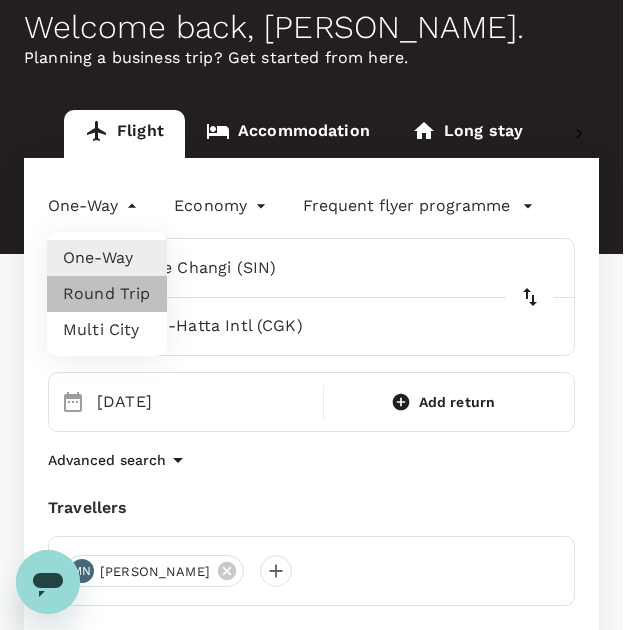 click on "Round Trip" at bounding box center [107, 294] 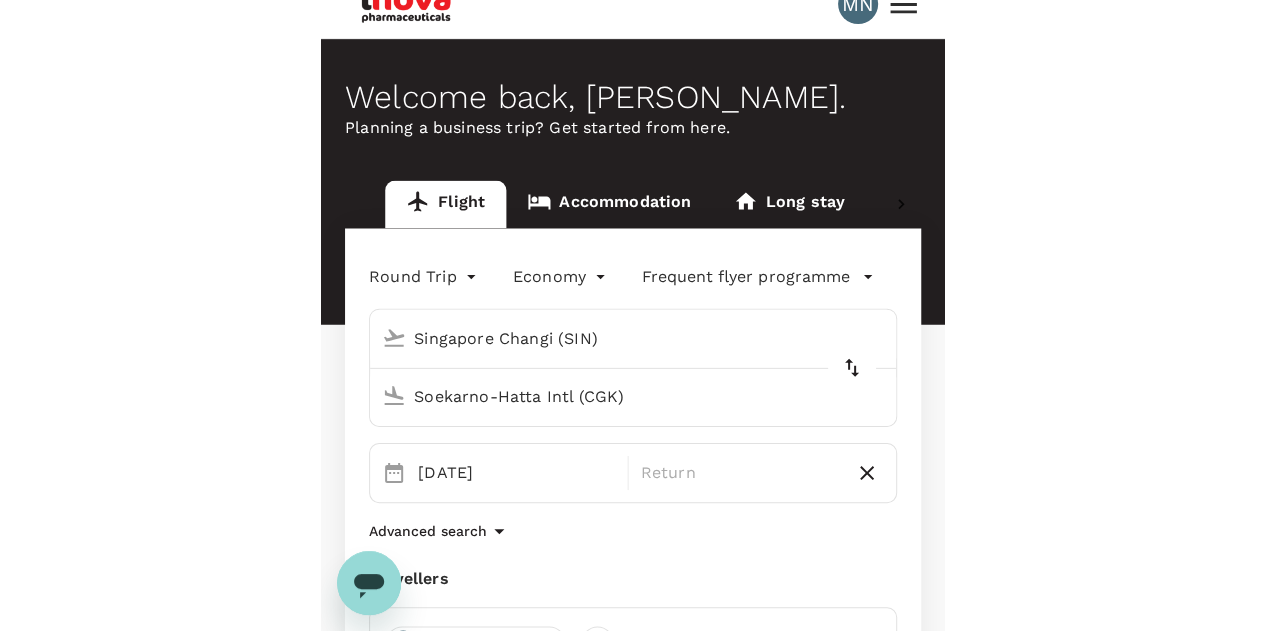 scroll, scrollTop: 0, scrollLeft: 0, axis: both 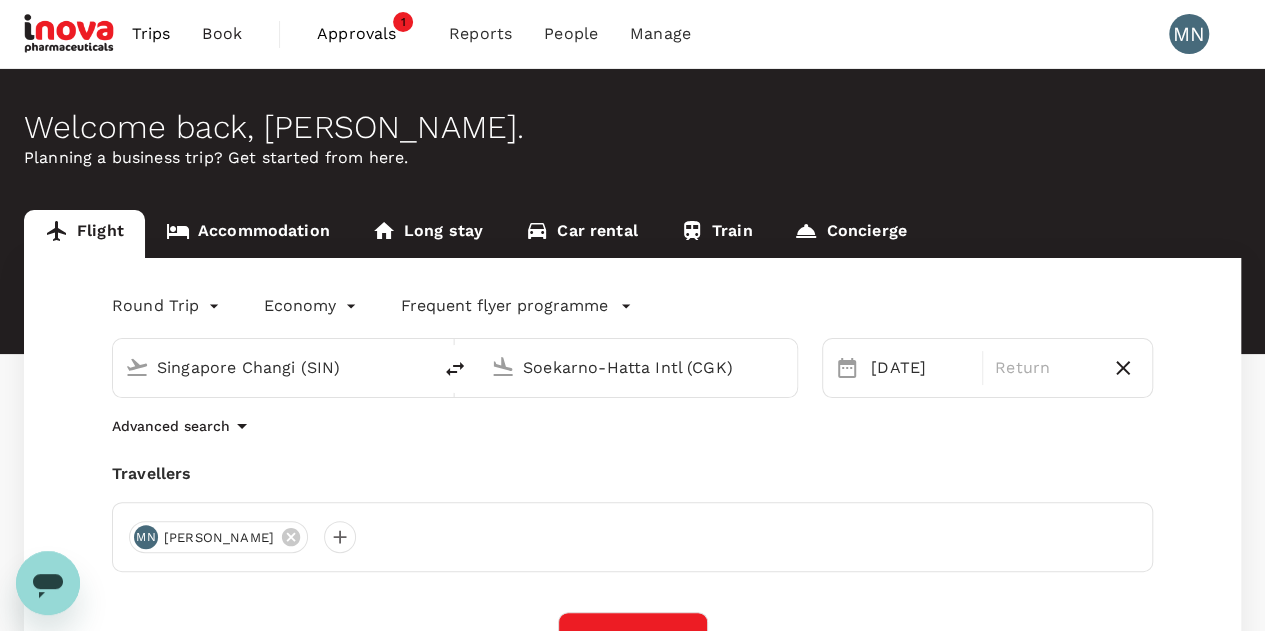 click on "Book" at bounding box center (222, 34) 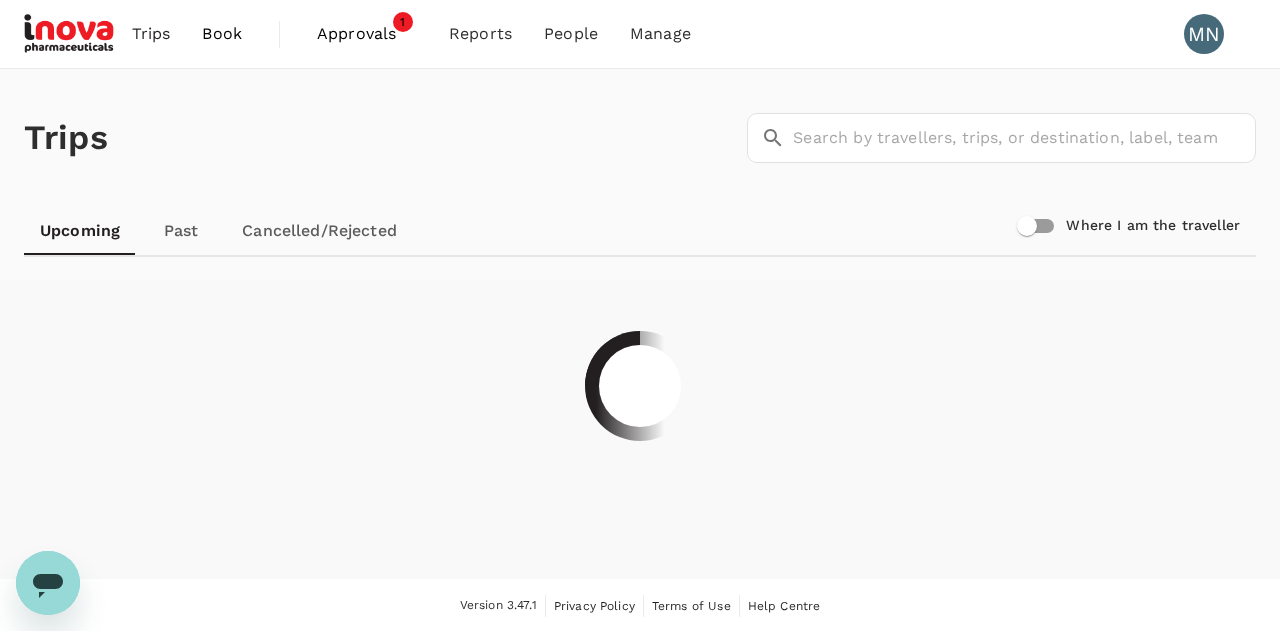 click on "Approvals" at bounding box center [367, 34] 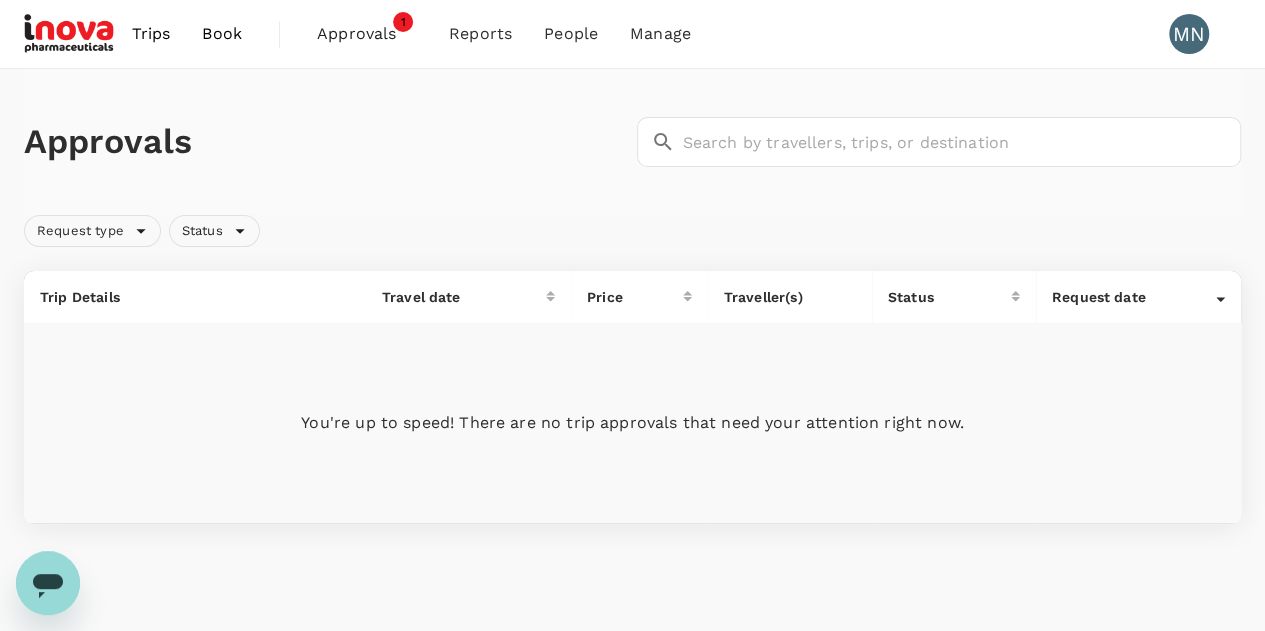 click on "Approvals" at bounding box center (367, 34) 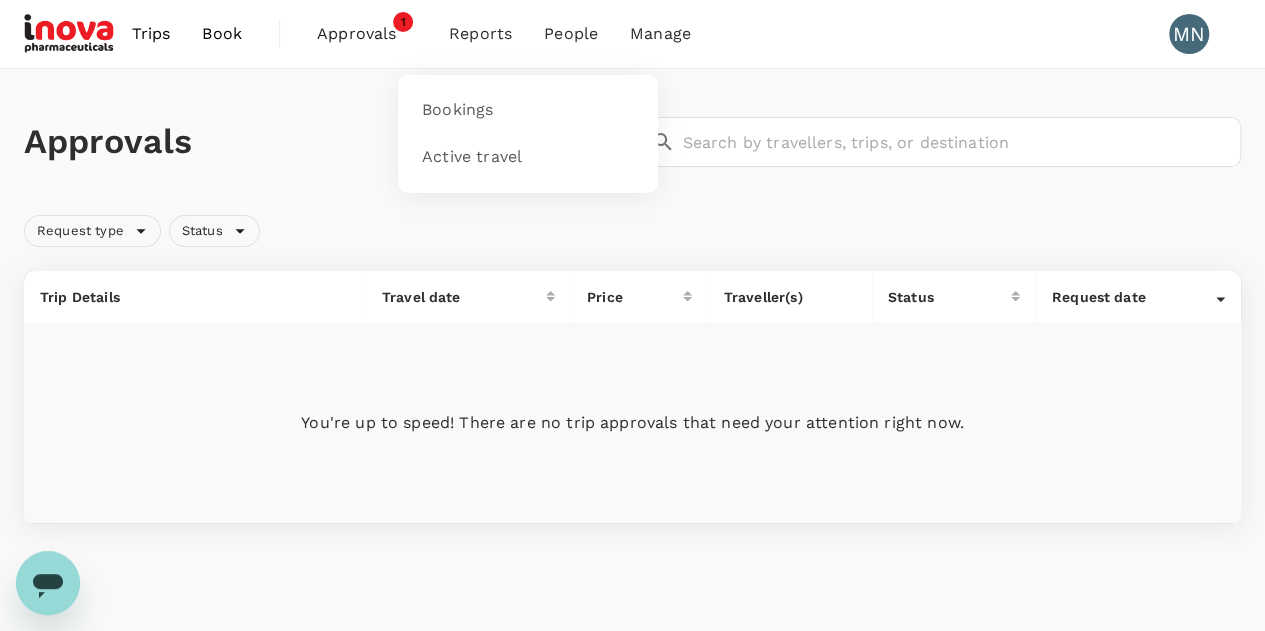 click on "Reports" at bounding box center (480, 34) 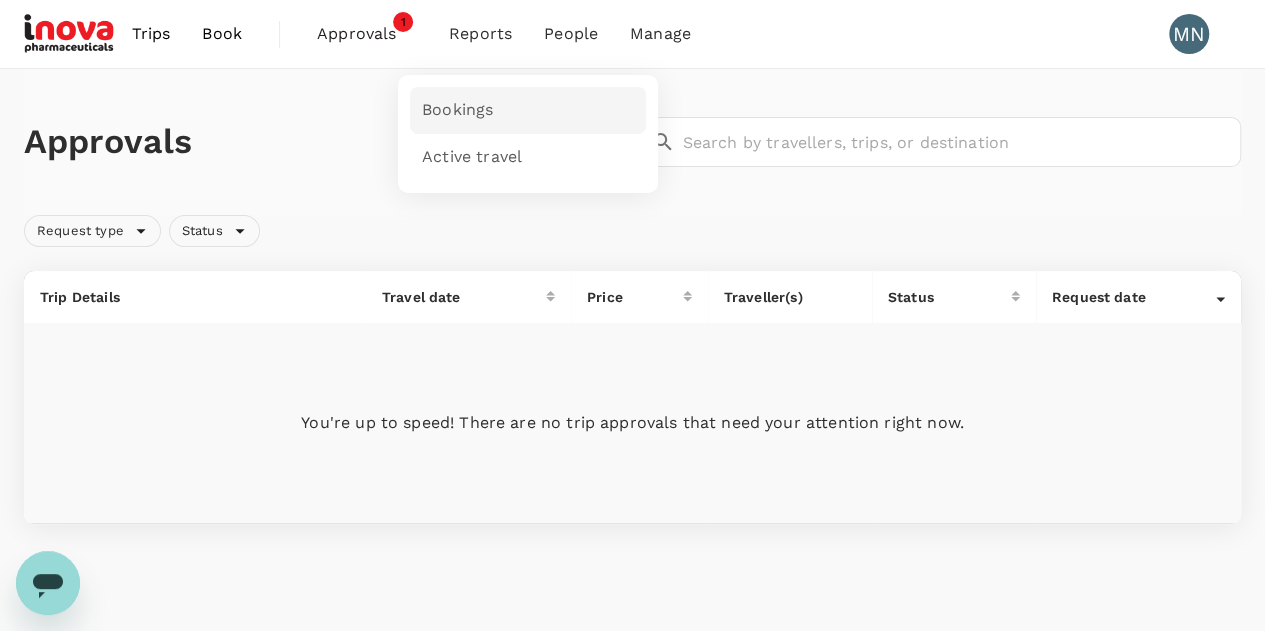 click on "Bookings" at bounding box center (528, 110) 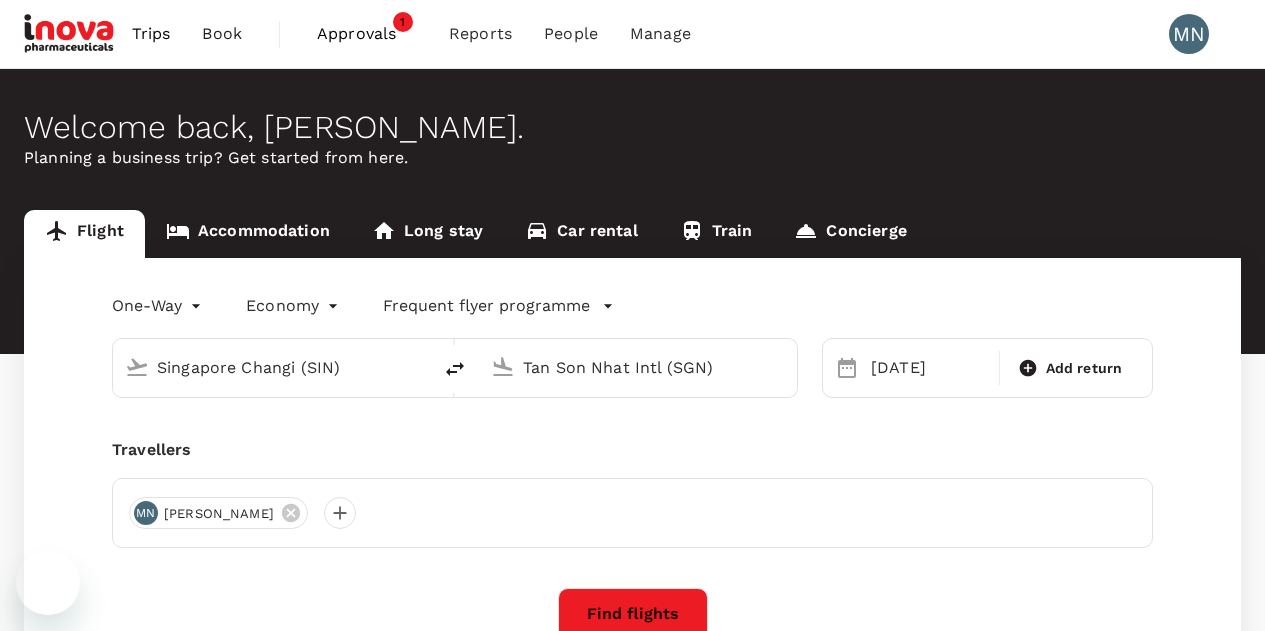 type 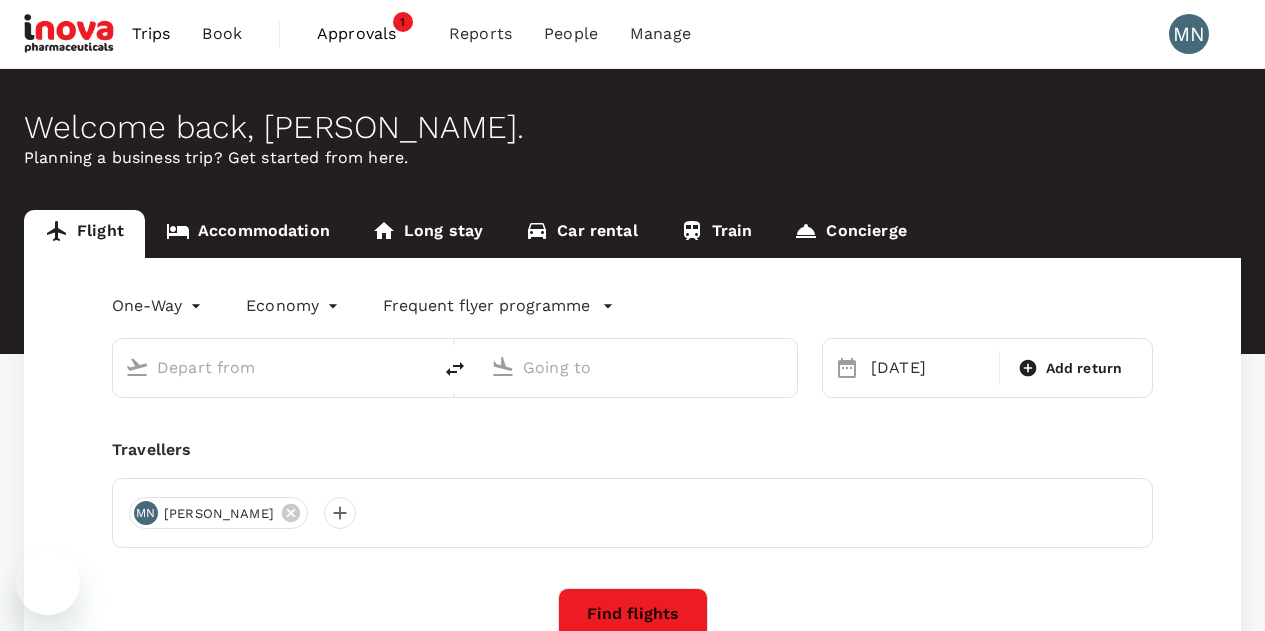 scroll, scrollTop: 0, scrollLeft: 0, axis: both 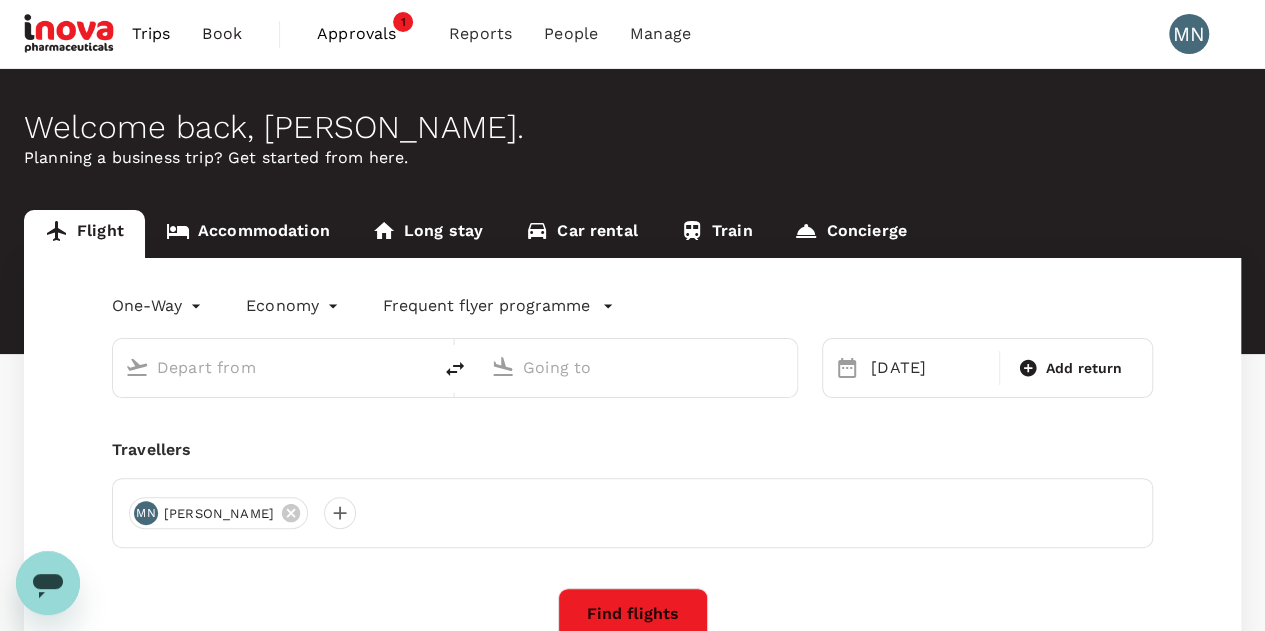 type on "Singapore Changi (SIN)" 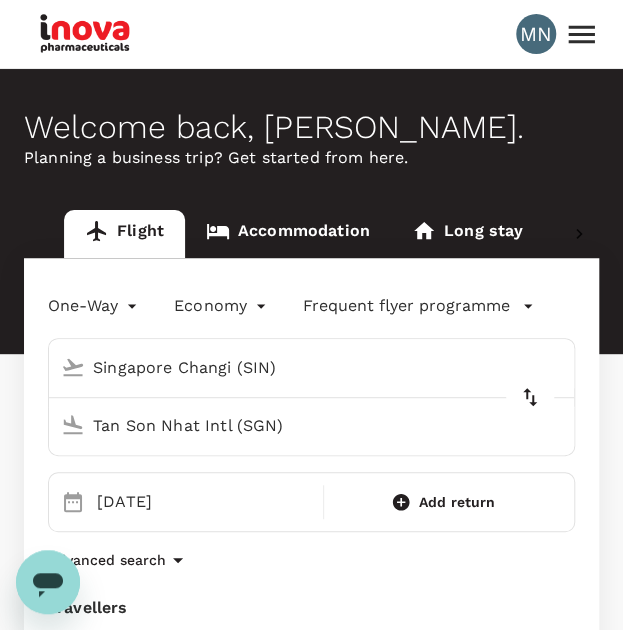 drag, startPoint x: 353, startPoint y: 431, endPoint x: -50, endPoint y: 375, distance: 406.87222 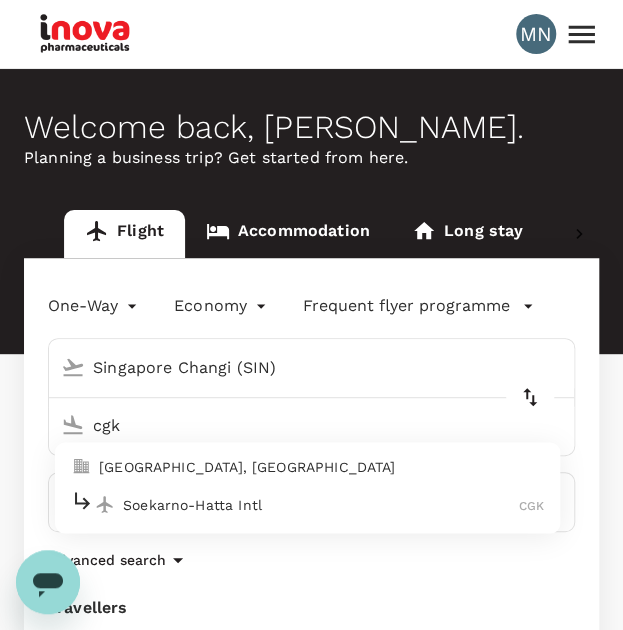click on "Soekarno-Hatta Intl CGK" at bounding box center [307, 504] 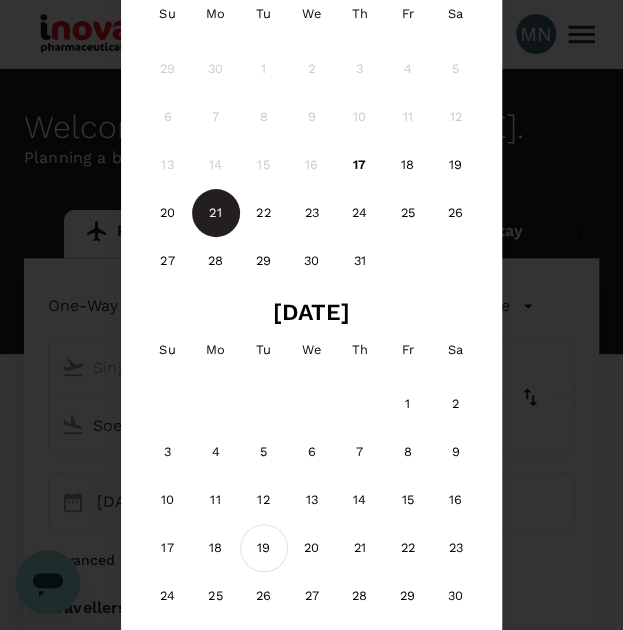 type on "Soekarno-Hatta Intl (CGK)" 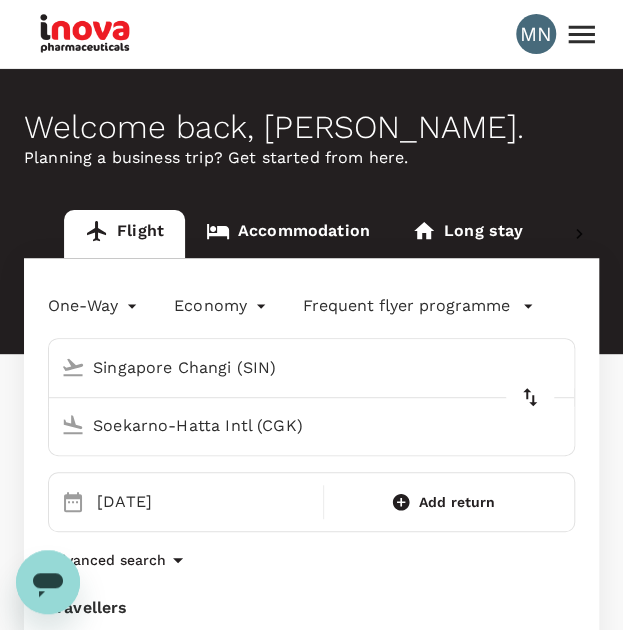 click on "MN Welcome back , [PERSON_NAME] . Planning a business trip? Get started from here. Flight Accommodation Long stay Car rental Train Concierge One-Way oneway Economy economy Frequent flyer programme Singapore Changi (SIN) Soekarno-Hatta Intl (CGK) Selected date: [DATE] [DATE] Add return Advanced search Travellers   [GEOGRAPHIC_DATA] [PERSON_NAME] Find flights Your recent search Flight to [GEOGRAPHIC_DATA] CGK - SGN [DATE] · 1 Traveller Flight to [GEOGRAPHIC_DATA] CGK - [GEOGRAPHIC_DATA] [DATE] · 1 Traveller Flight to [GEOGRAPHIC_DATA] SIN - CGK [DATE] · 1 Traveller Version 3.47.1 Privacy Policy Terms of Use Help Centre Frequent flyer programme Add new iNova Pharmaceuticals MN [PERSON_NAME] Book Approvals 1 Reports People Manage My Profile Travel preferences Travel Documents Travel Policy Guest Sign out" at bounding box center [311, 595] 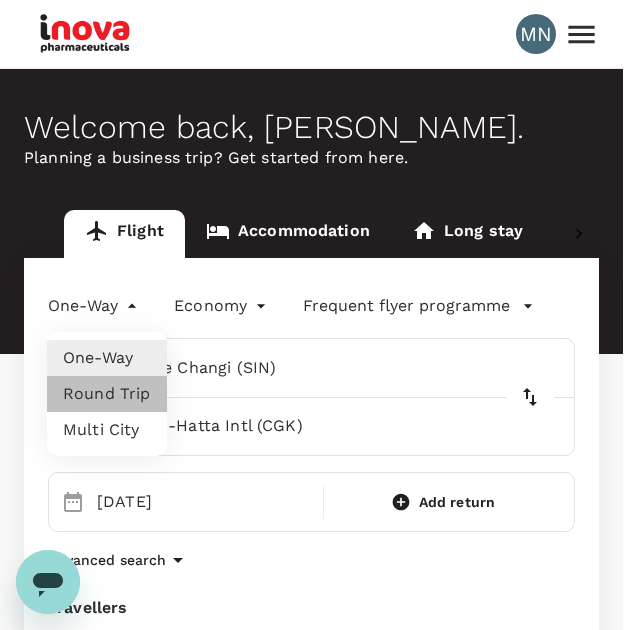 click on "Round Trip" at bounding box center (107, 394) 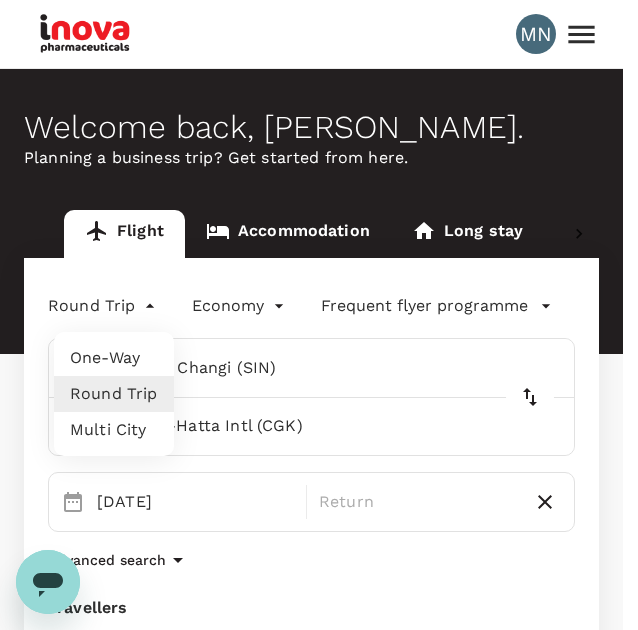 click on "MN Welcome back , [PERSON_NAME] . Planning a business trip? Get started from here. Flight Accommodation Long stay Car rental Train Concierge Round Trip roundtrip Economy economy Frequent flyer programme Singapore Changi (SIN) Soekarno-Hatta Intl (CGK) Selected date: [DATE] [DATE] Return Advanced search Travellers   [GEOGRAPHIC_DATA] [PERSON_NAME] Find flights Your recent search Flight to [GEOGRAPHIC_DATA] CGK - SGN [DATE] · 1 Traveller Flight to [GEOGRAPHIC_DATA] CGK - [GEOGRAPHIC_DATA] [DATE] · 1 Traveller Flight to [GEOGRAPHIC_DATA] SIN - CGK [DATE] · 1 Traveller Version 3.47.1 Privacy Policy Terms of Use Help Centre Frequent flyer programme Add new iNova Pharmaceuticals MN [PERSON_NAME] Book Approvals 1 Reports People Manage My Profile Travel preferences Travel Documents Travel Policy Guest Sign out One-Way Round Trip Multi City" at bounding box center (319, 595) 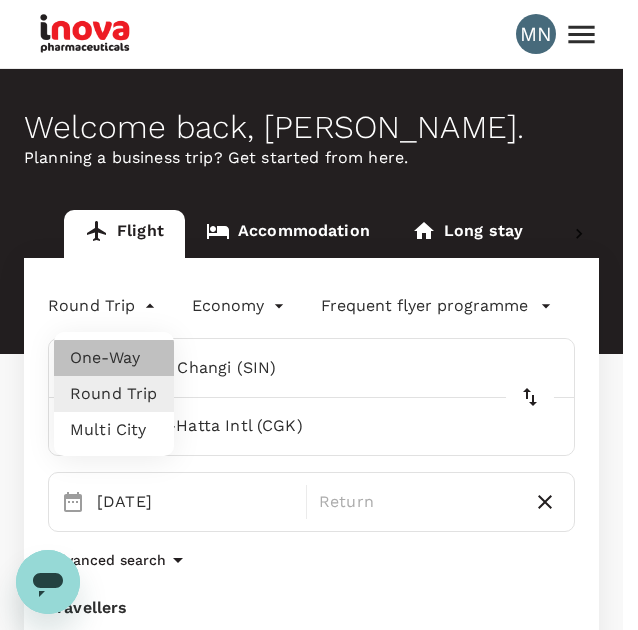 click on "One-Way" at bounding box center [114, 358] 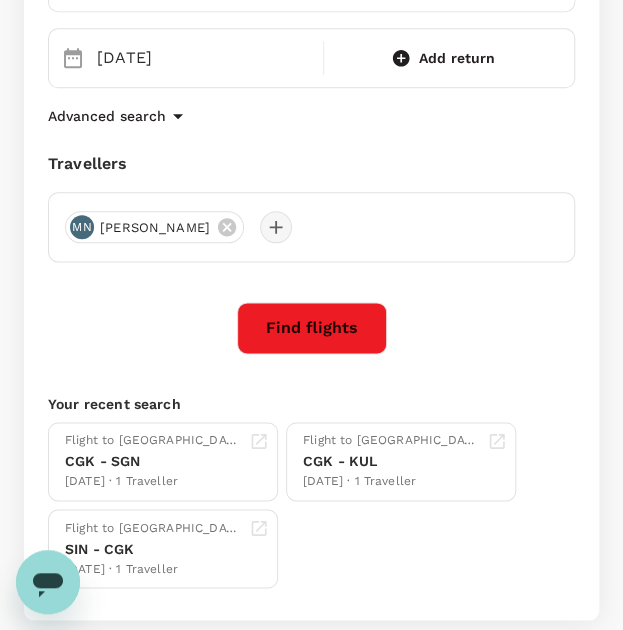 scroll, scrollTop: 400, scrollLeft: 0, axis: vertical 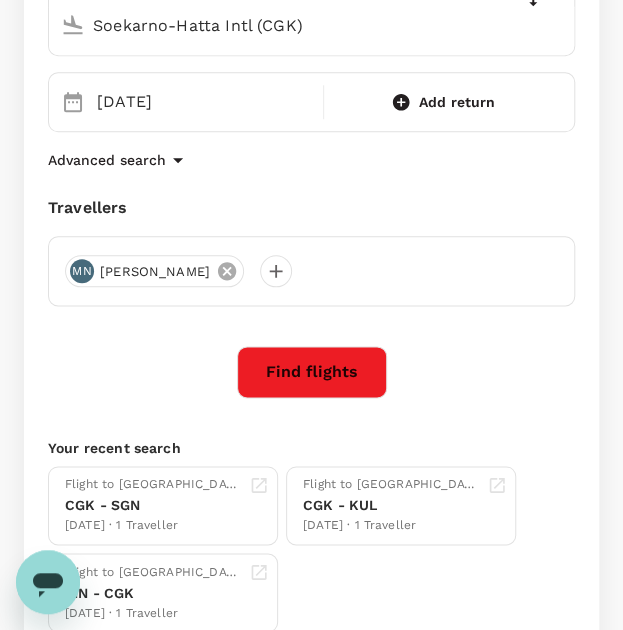 click 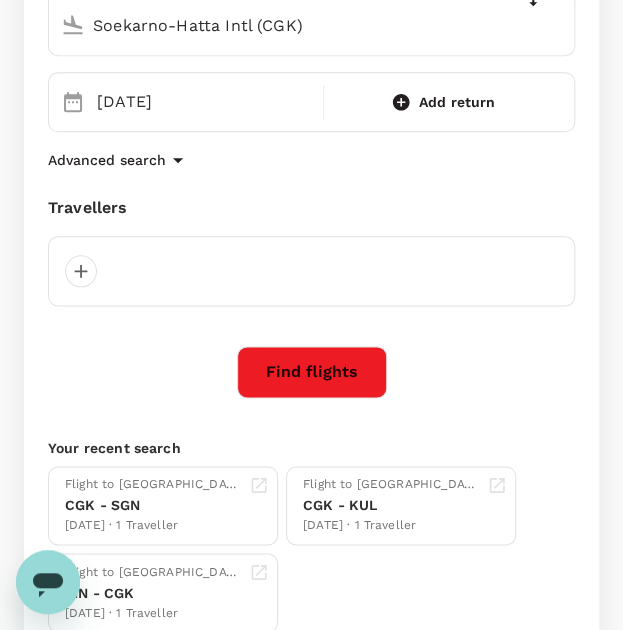 click at bounding box center [311, 271] 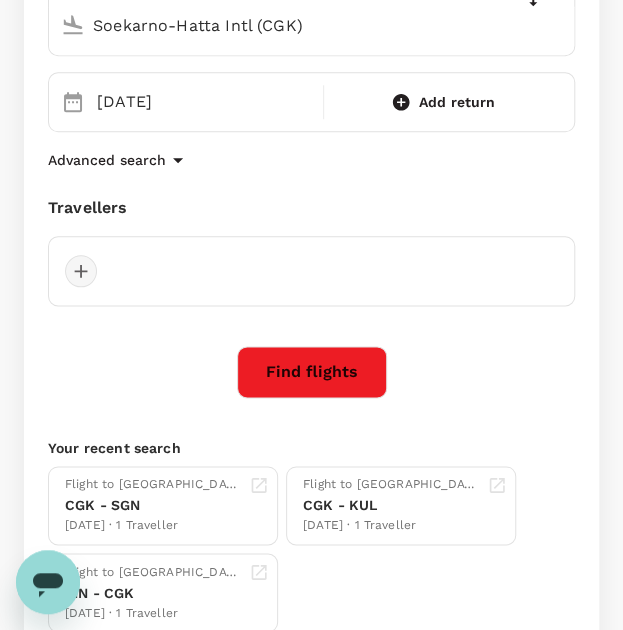 click at bounding box center (81, 271) 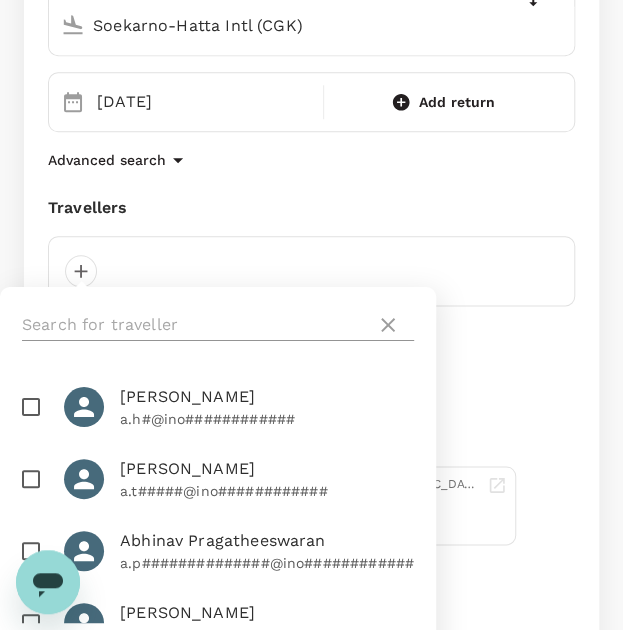 click at bounding box center [195, 325] 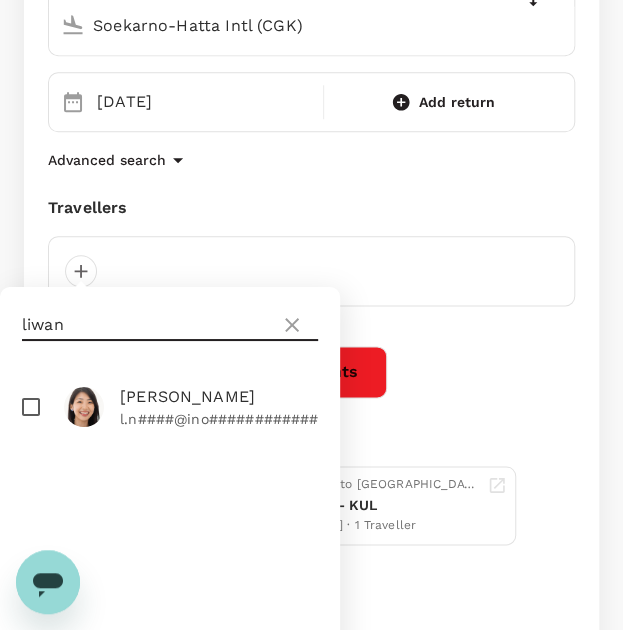 type on "liwan" 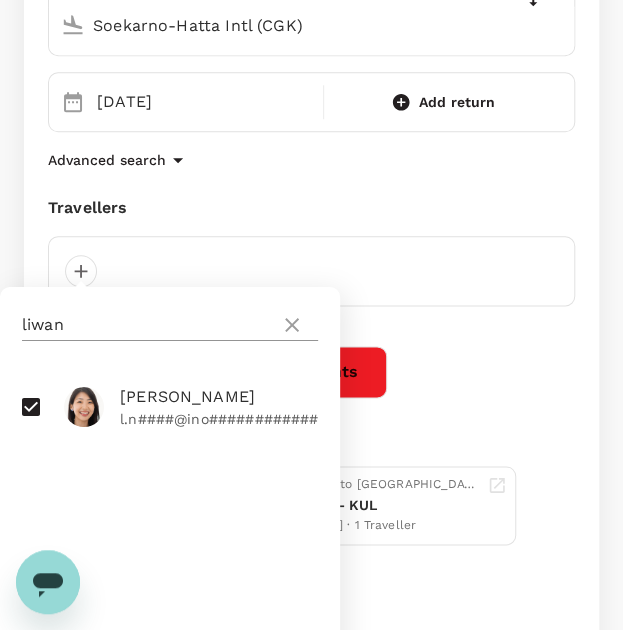 click 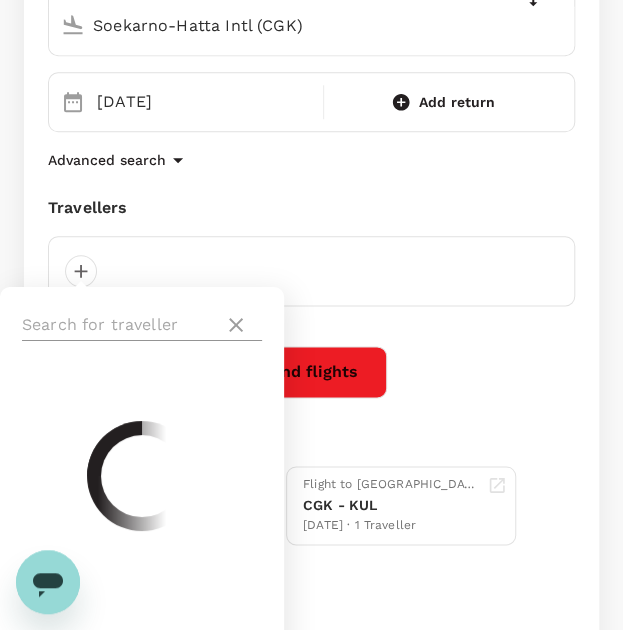 drag, startPoint x: 87, startPoint y: 322, endPoint x: 69, endPoint y: 319, distance: 18.248287 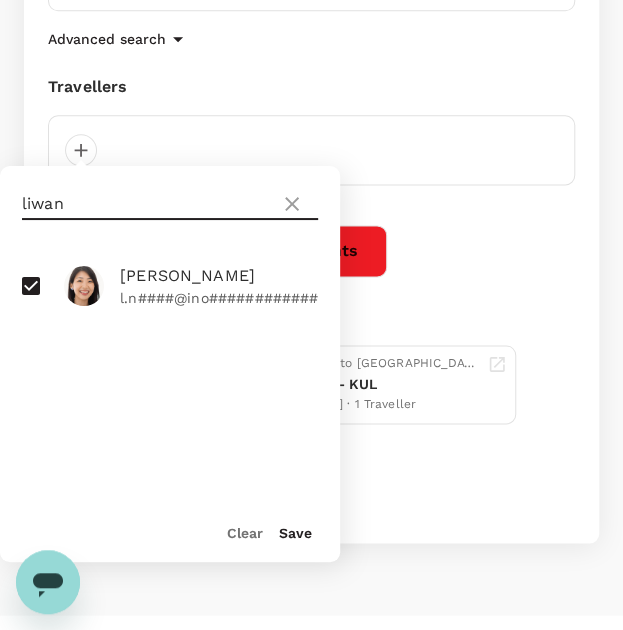 scroll, scrollTop: 555, scrollLeft: 0, axis: vertical 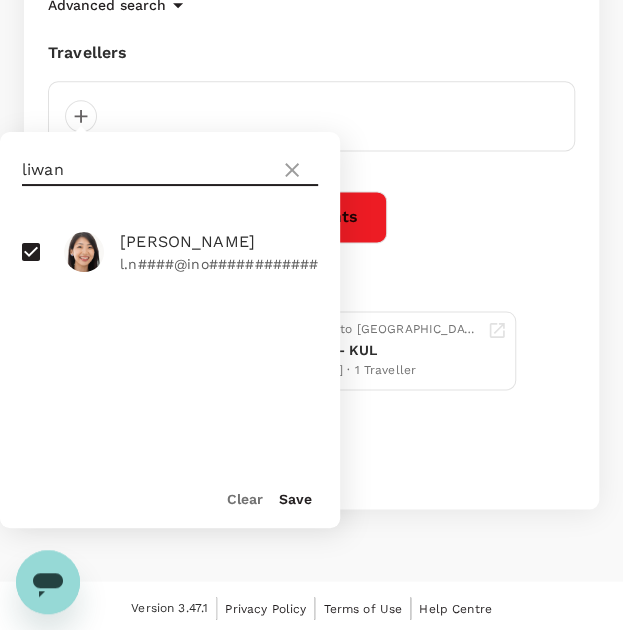 type on "liwan" 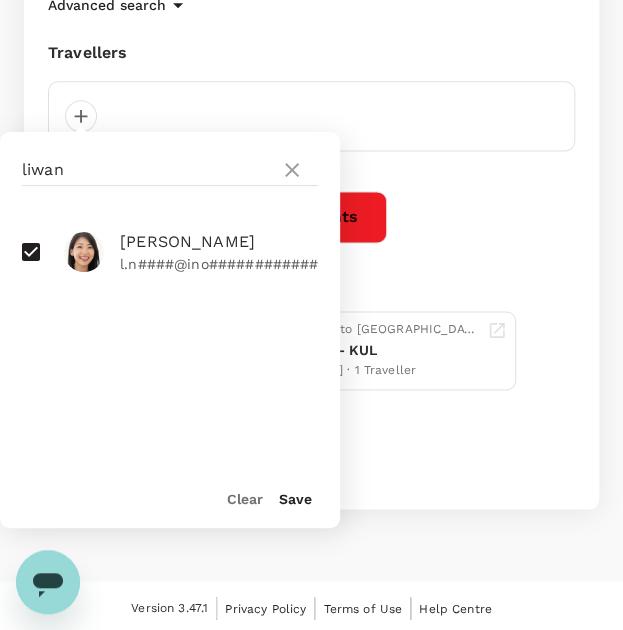 click on "Save" at bounding box center [286, 490] 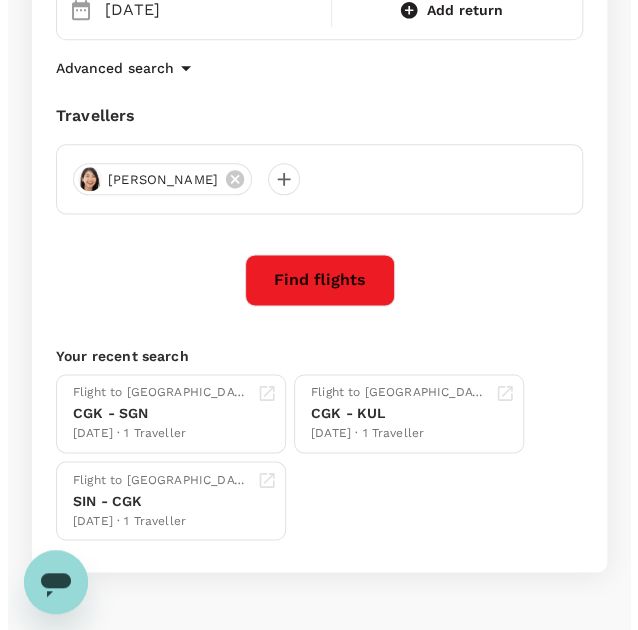 scroll, scrollTop: 455, scrollLeft: 0, axis: vertical 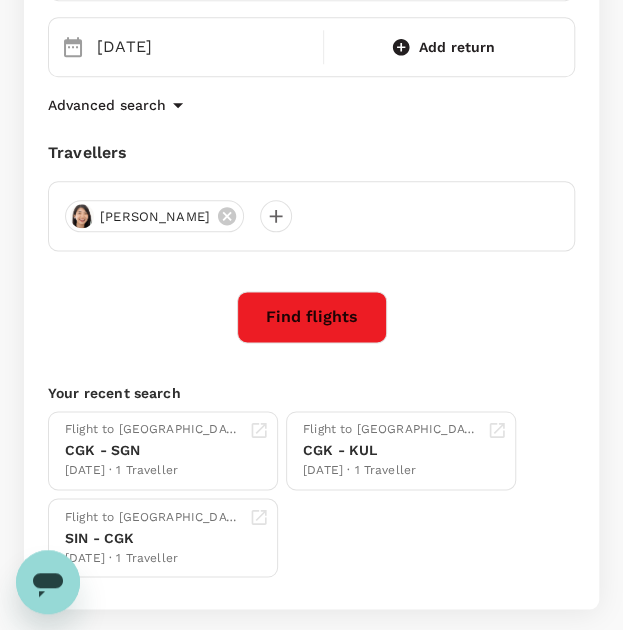 click on "Find flights" at bounding box center (312, 317) 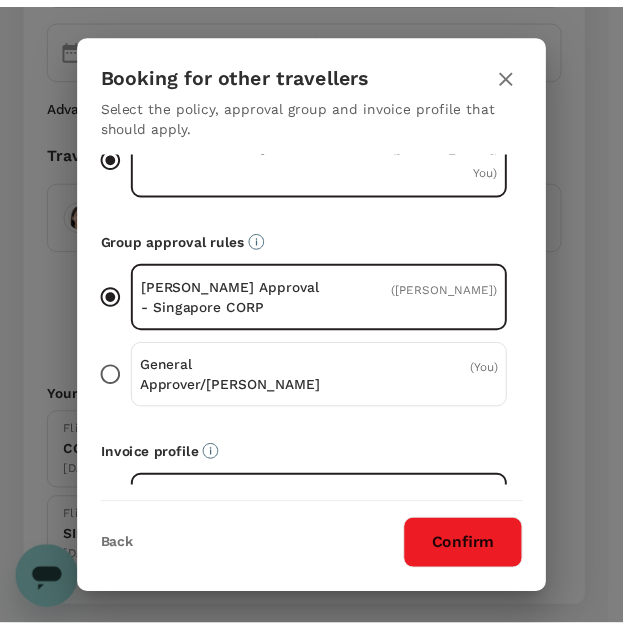 scroll, scrollTop: 138, scrollLeft: 0, axis: vertical 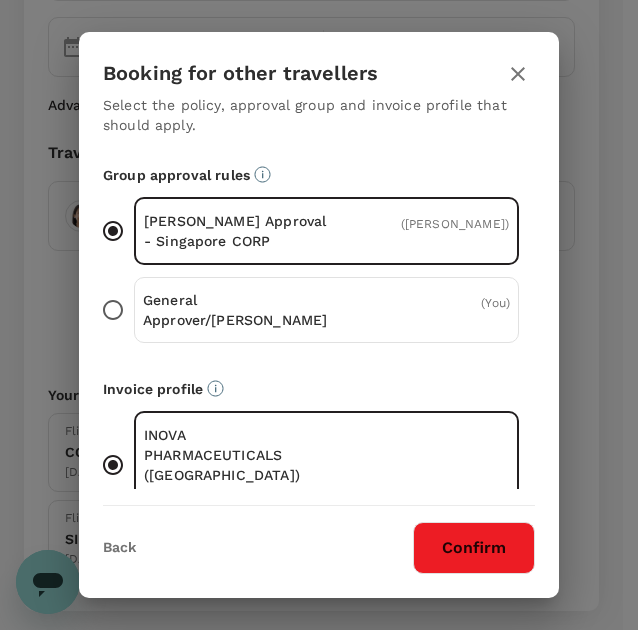 click on "Confirm" at bounding box center [474, 548] 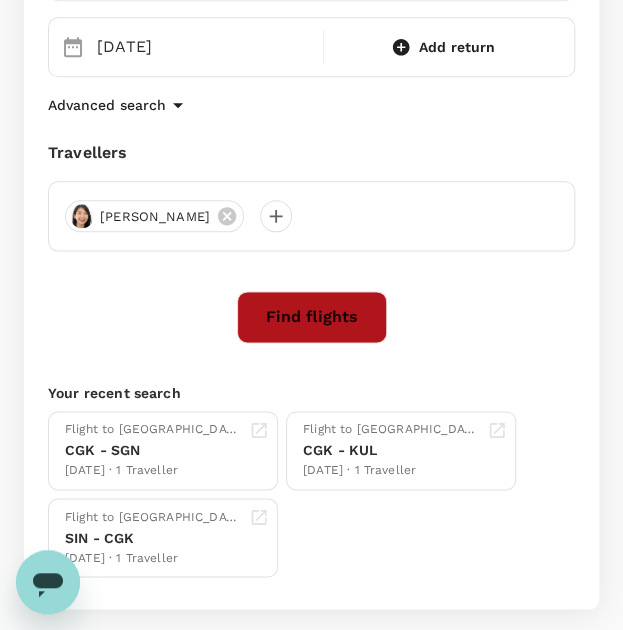 click on "Find flights" at bounding box center (312, 317) 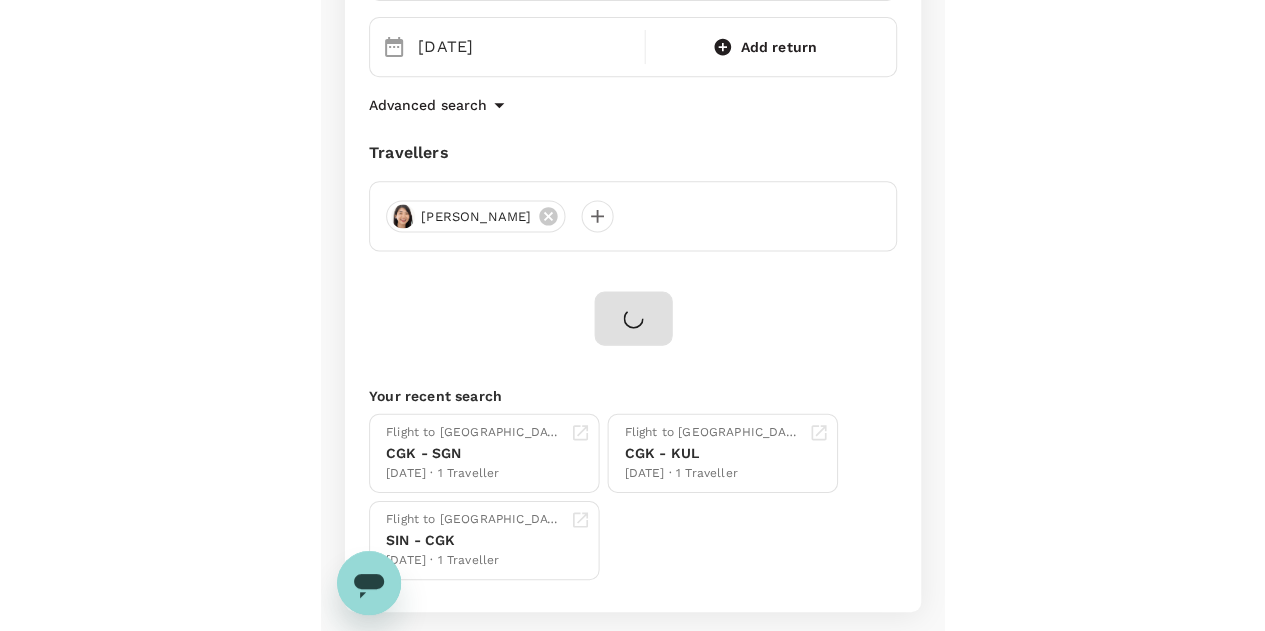 scroll, scrollTop: 0, scrollLeft: 0, axis: both 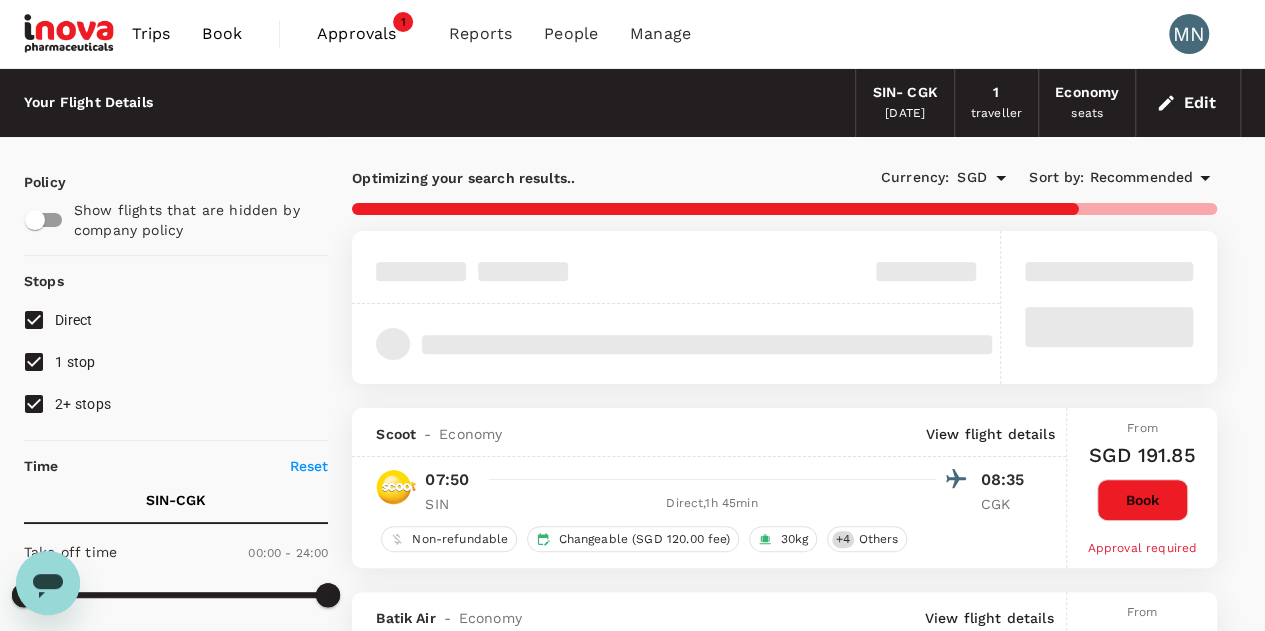click on "1 stop" at bounding box center [75, 362] 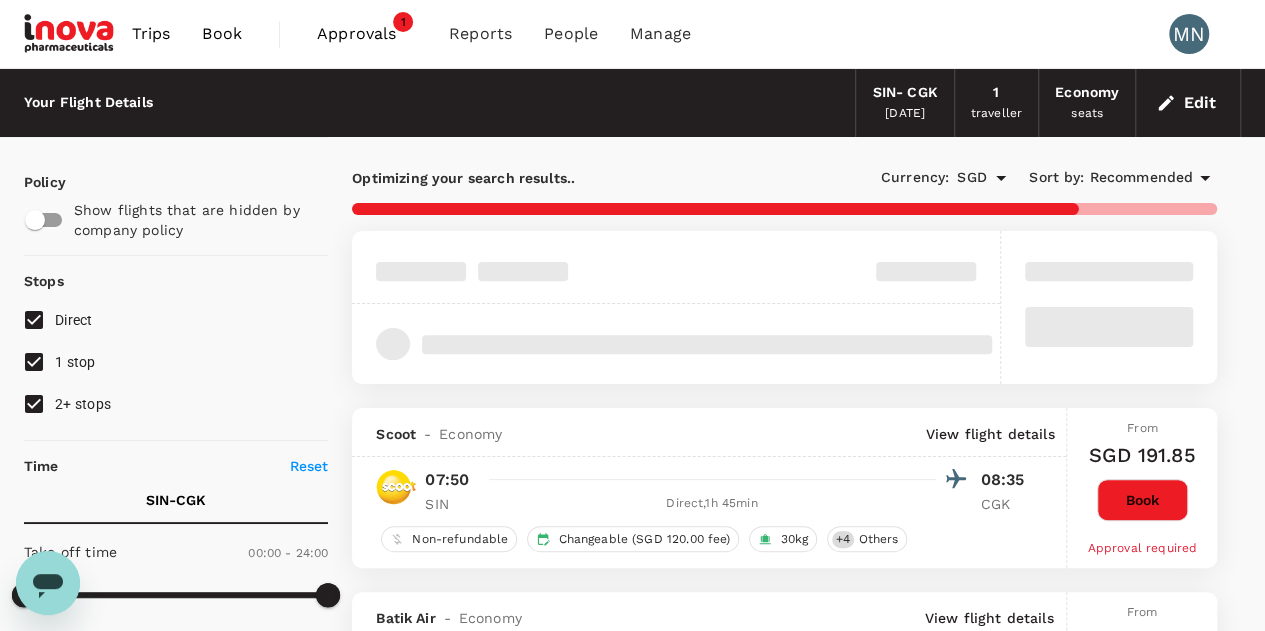 click on "1 stop" at bounding box center (34, 362) 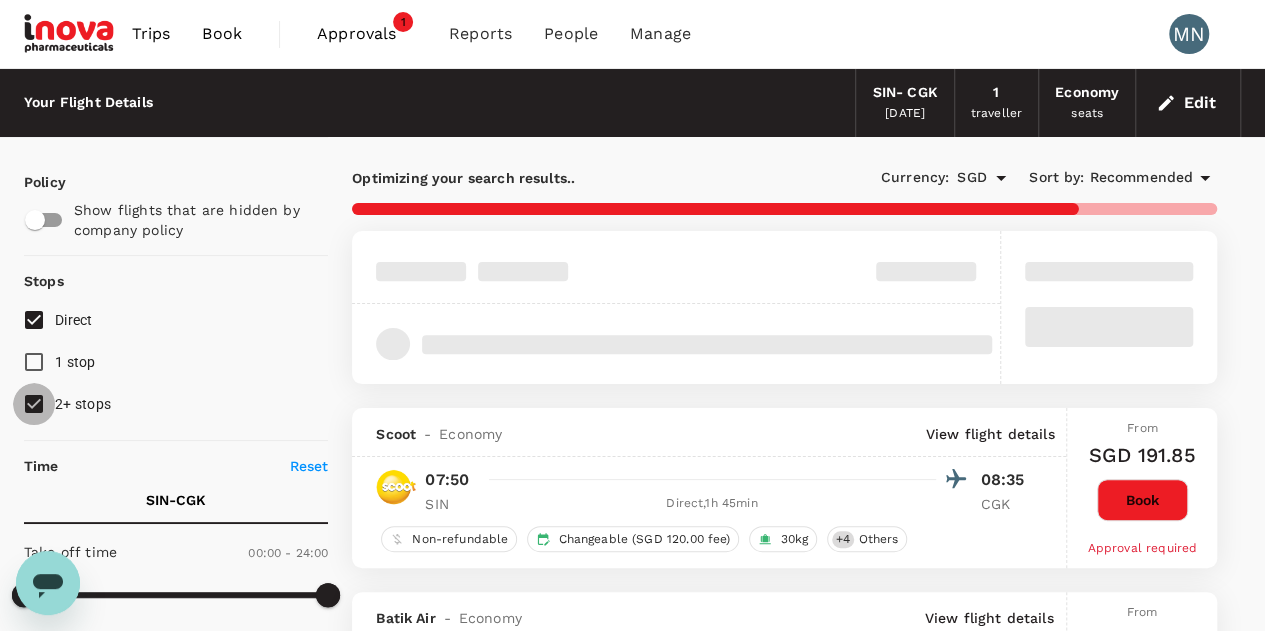 click on "2+ stops" at bounding box center [34, 404] 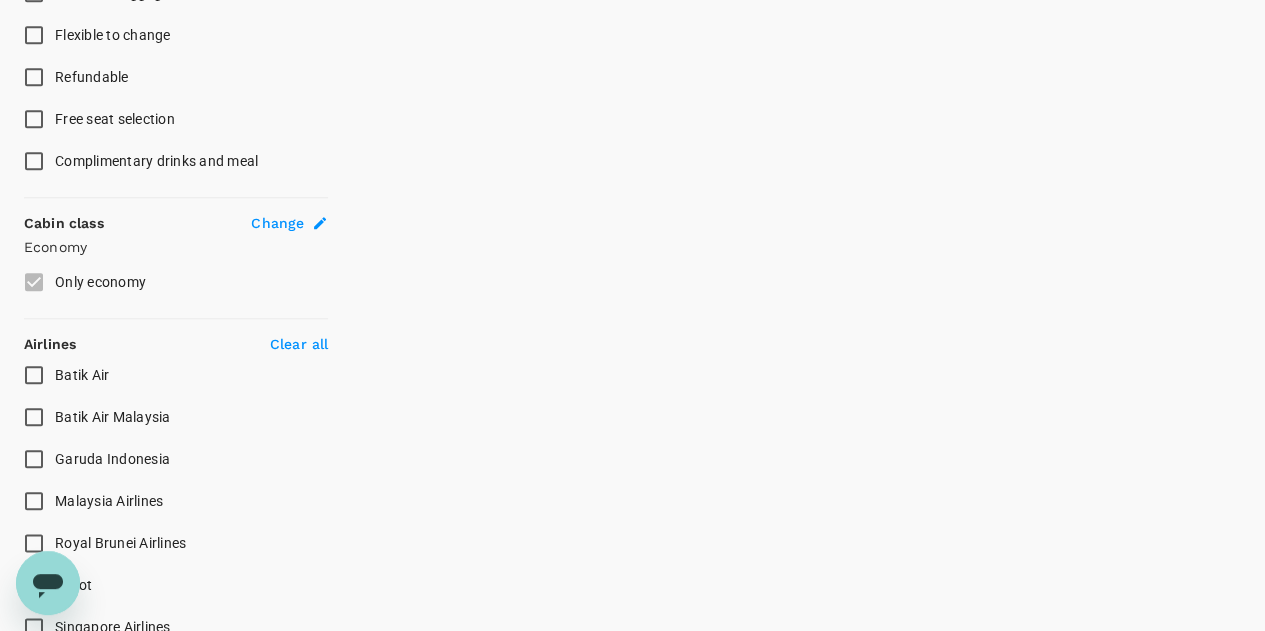 type on "1790" 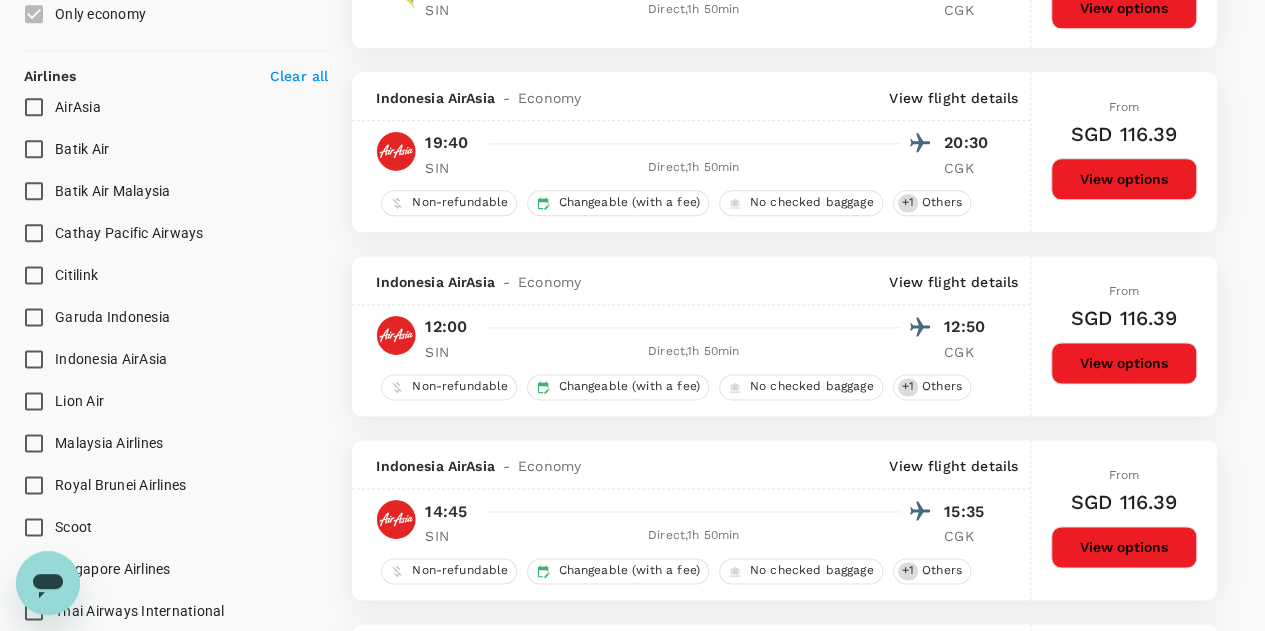scroll, scrollTop: 1200, scrollLeft: 0, axis: vertical 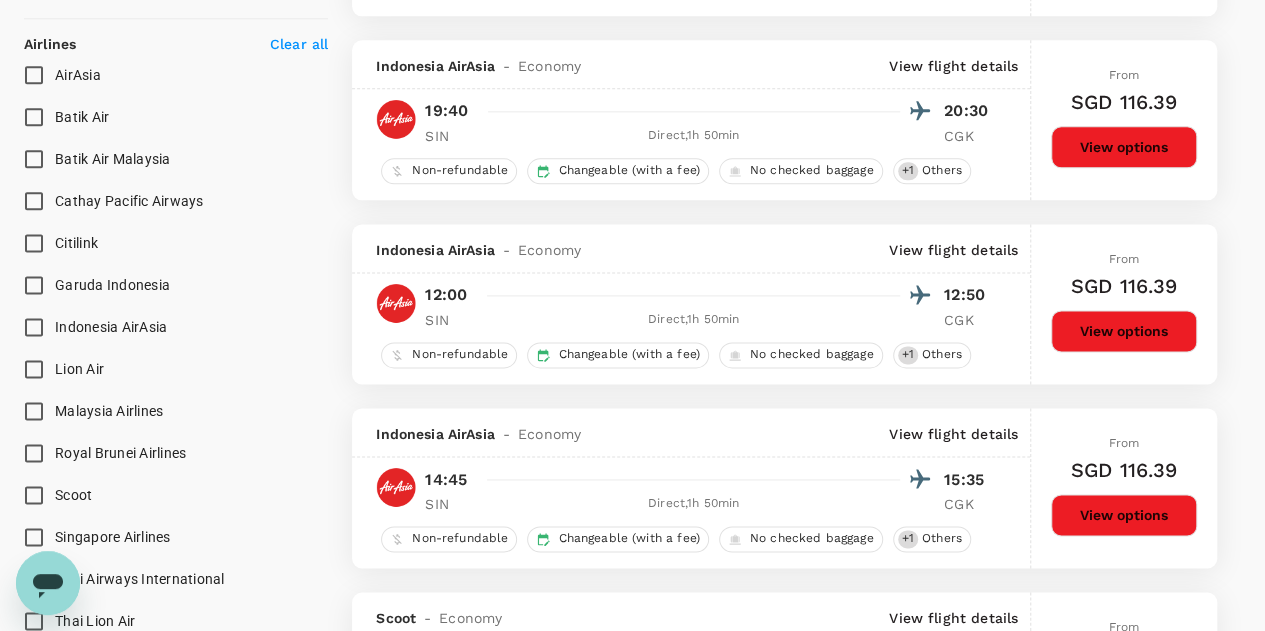 click on "Singapore Airlines" at bounding box center [113, 537] 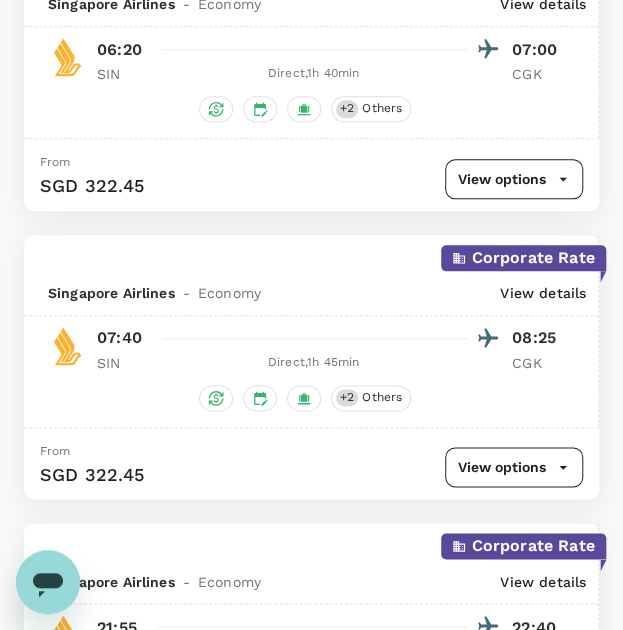 scroll, scrollTop: 404, scrollLeft: 0, axis: vertical 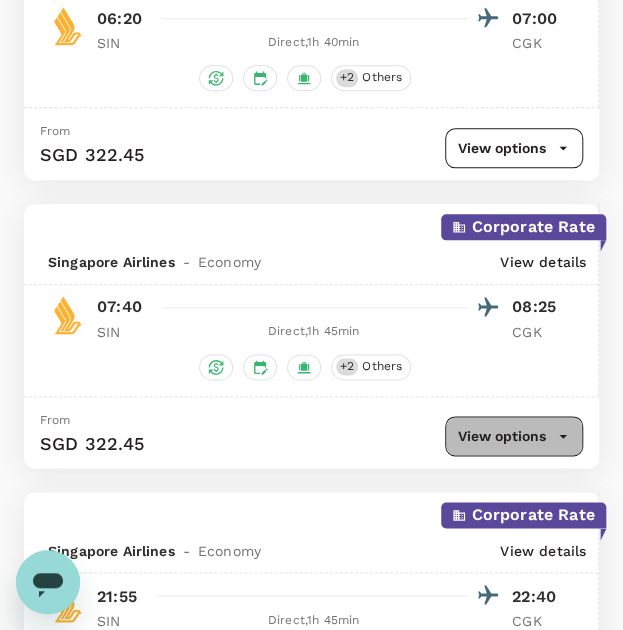 click on "View options" at bounding box center (514, 436) 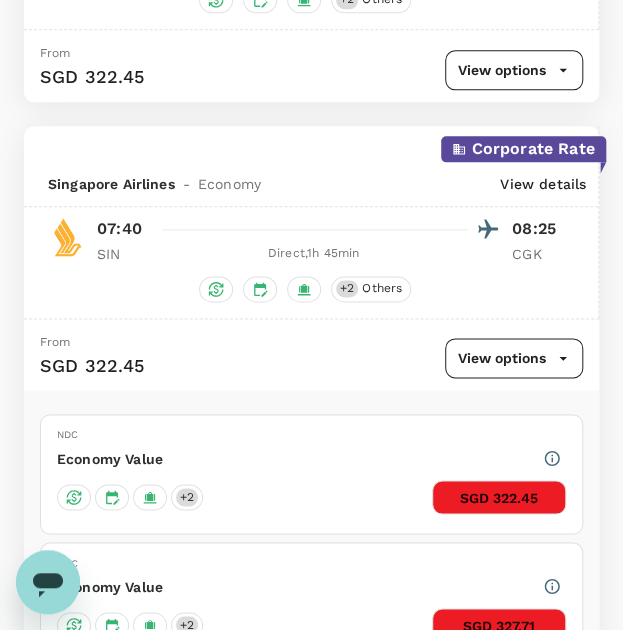 scroll, scrollTop: 504, scrollLeft: 0, axis: vertical 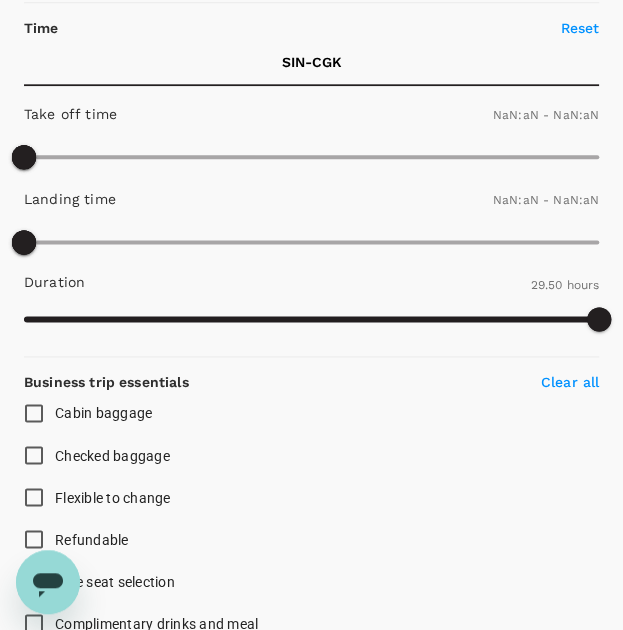 type on "1440" 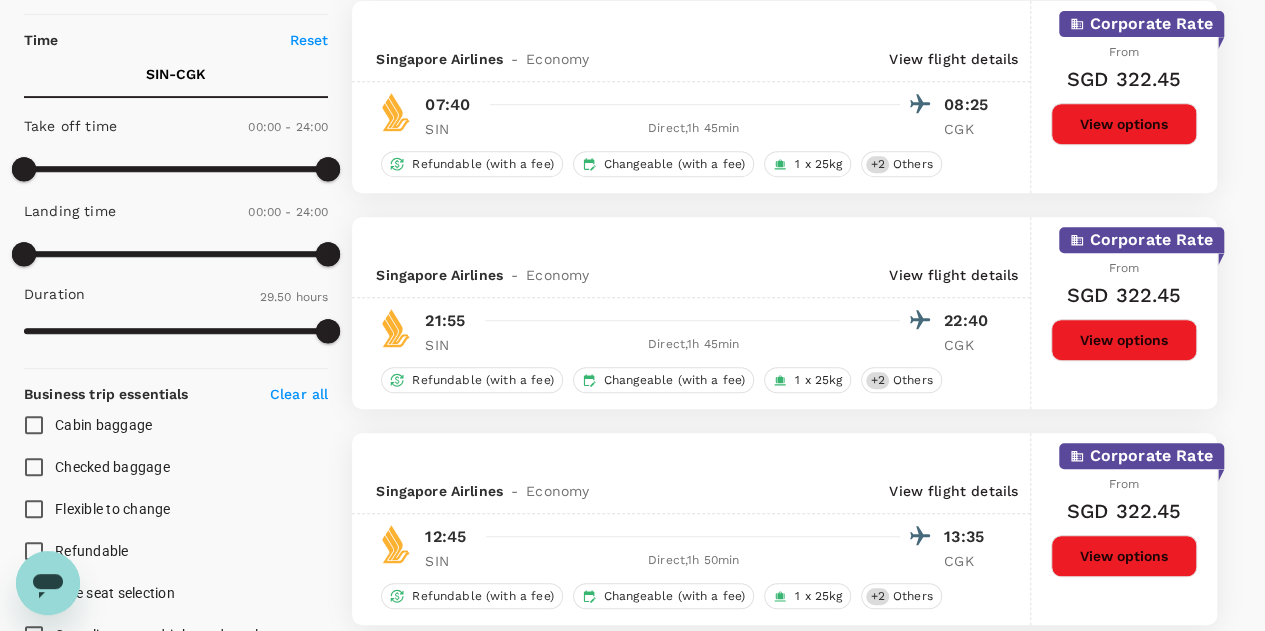 scroll, scrollTop: 399, scrollLeft: 0, axis: vertical 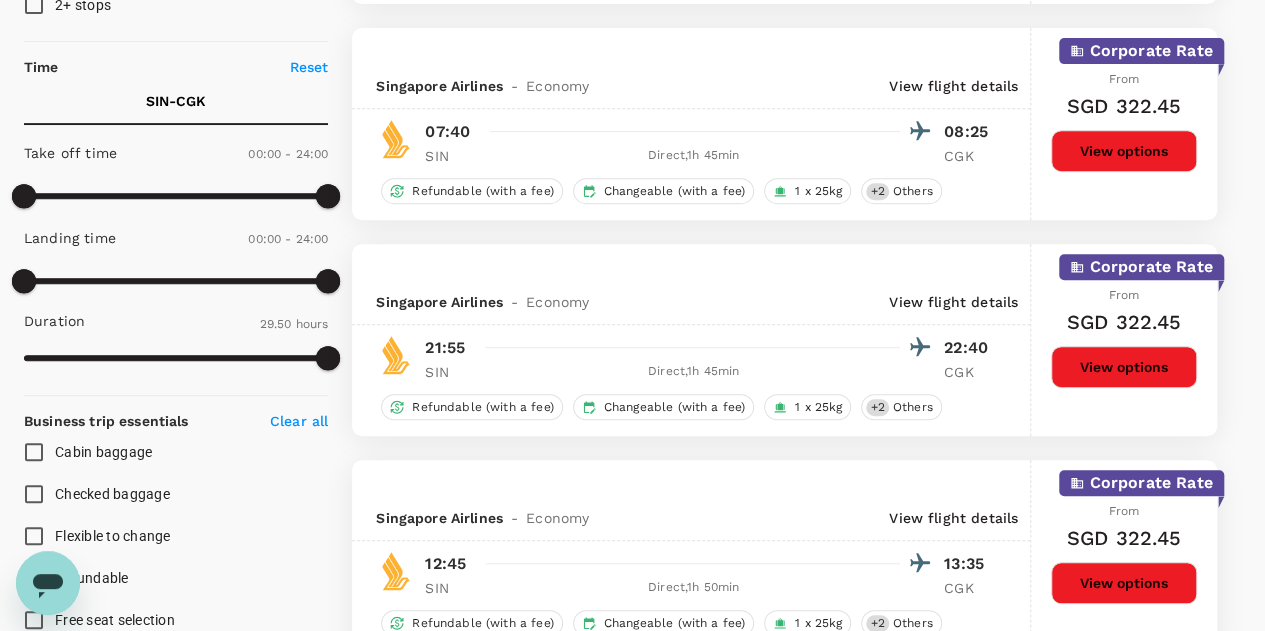 click on "View options" at bounding box center [1124, 151] 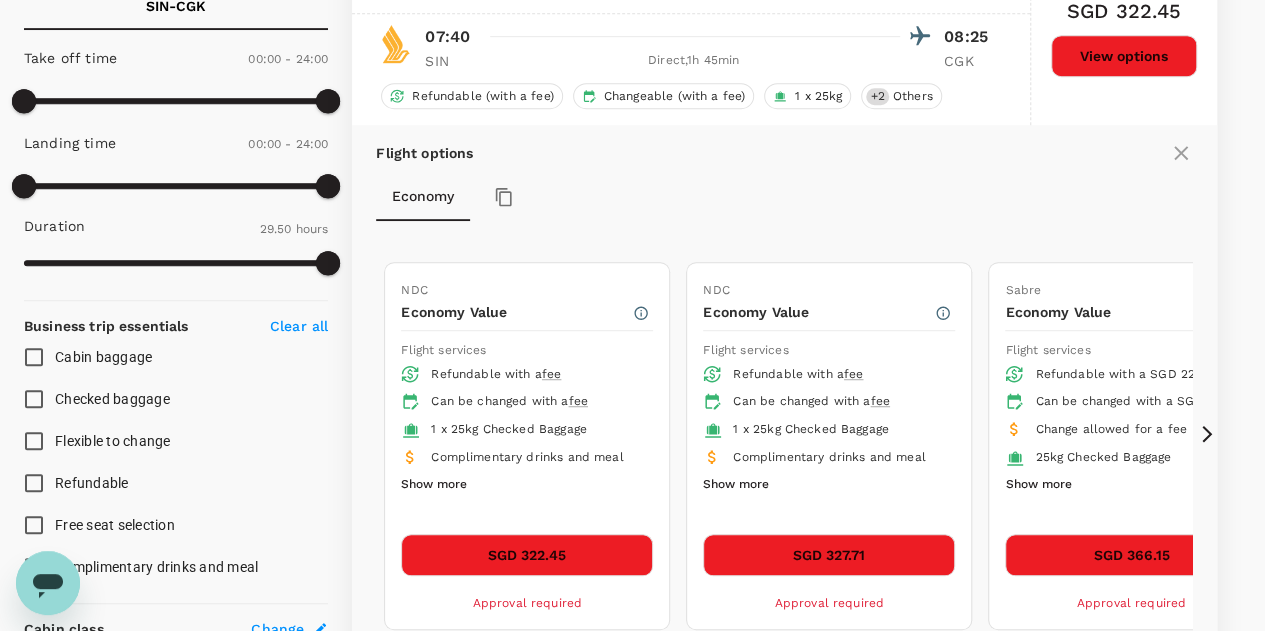 scroll, scrollTop: 526, scrollLeft: 0, axis: vertical 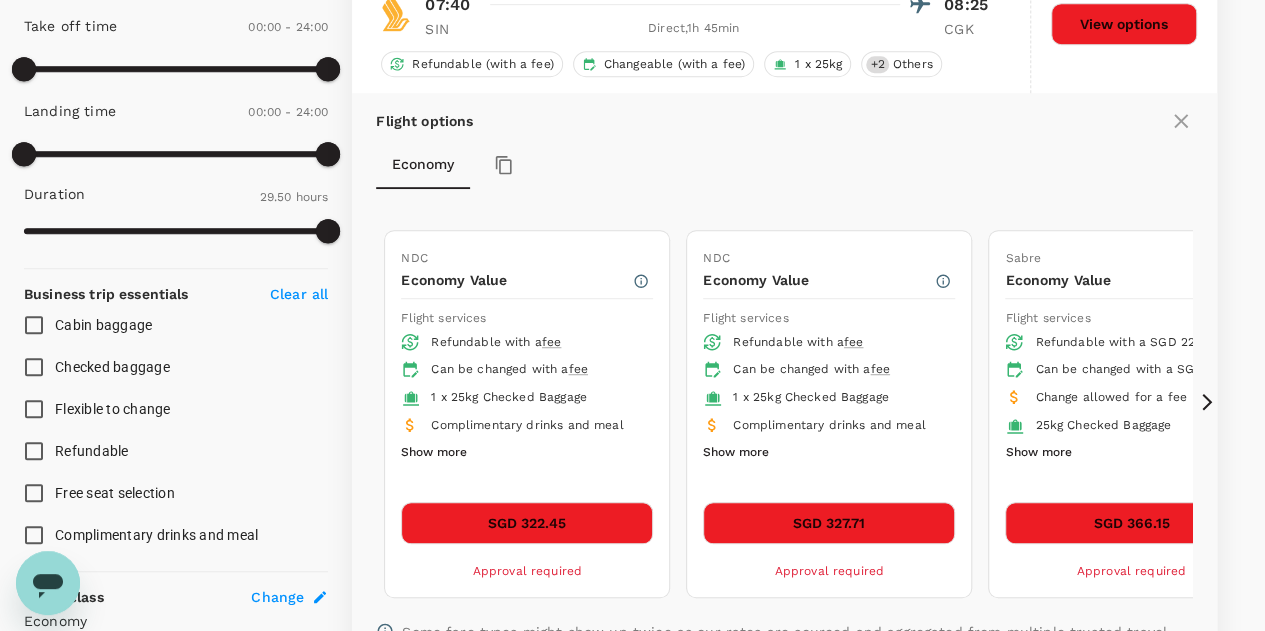 click on "SGD 322.45" at bounding box center [527, 523] 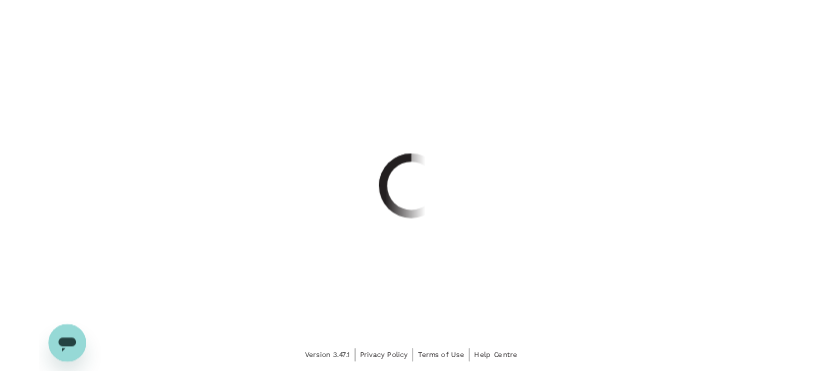 scroll, scrollTop: 0, scrollLeft: 0, axis: both 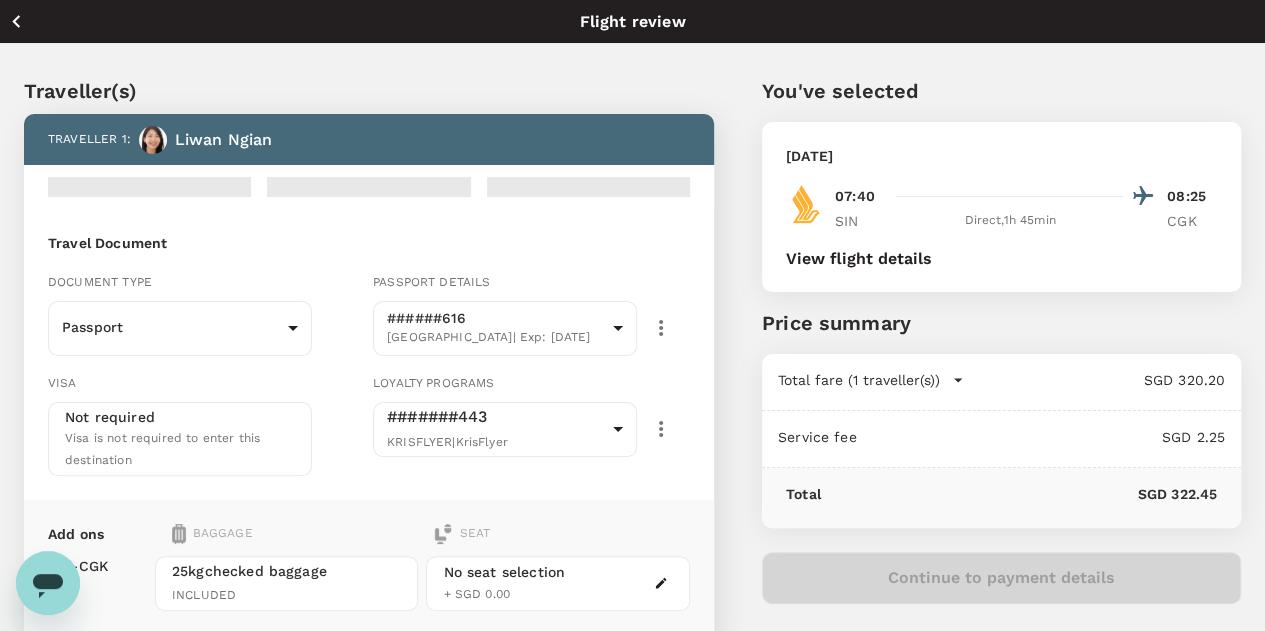 click on "View flight details" at bounding box center (859, 259) 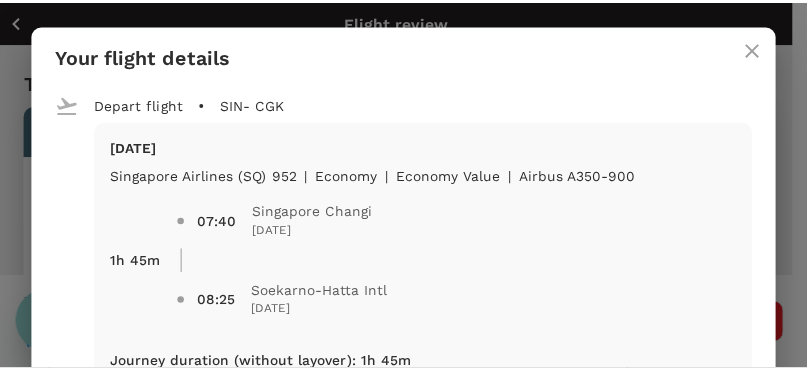 scroll, scrollTop: 0, scrollLeft: 0, axis: both 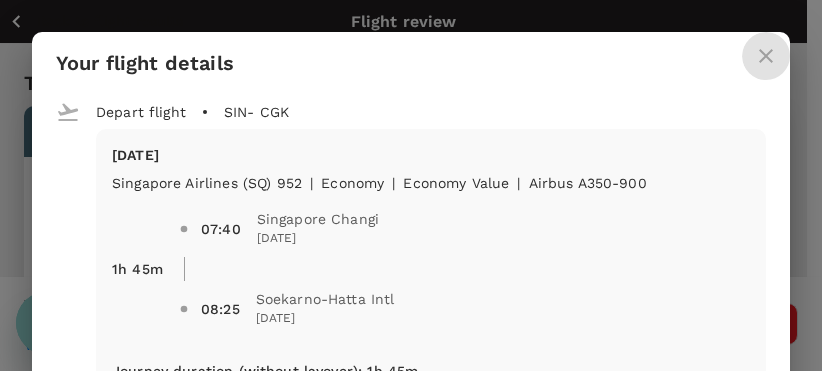 click 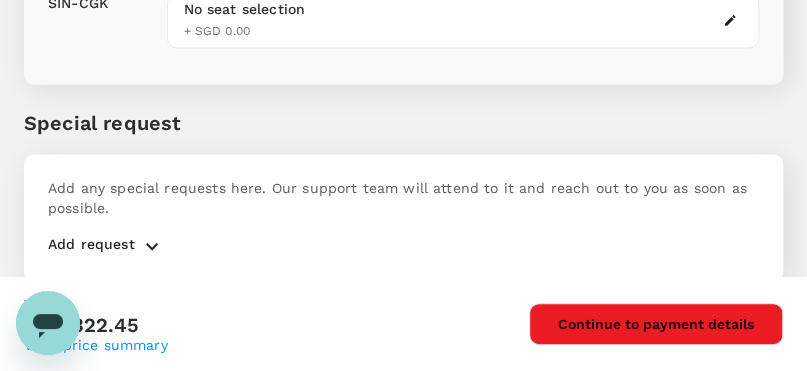 scroll, scrollTop: 1000, scrollLeft: 0, axis: vertical 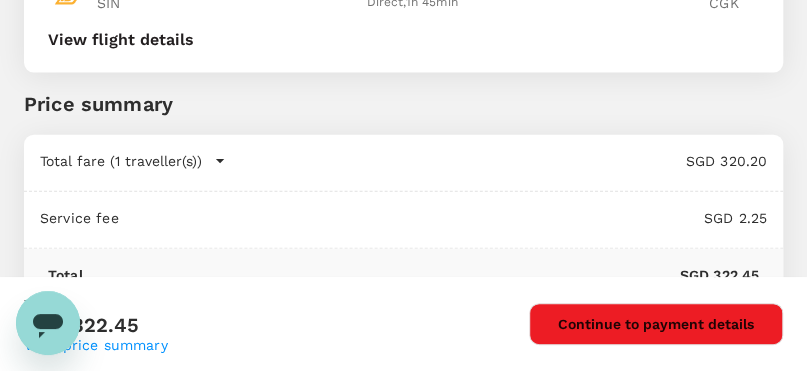 drag, startPoint x: 328, startPoint y: 90, endPoint x: 143, endPoint y: 17, distance: 198.88188 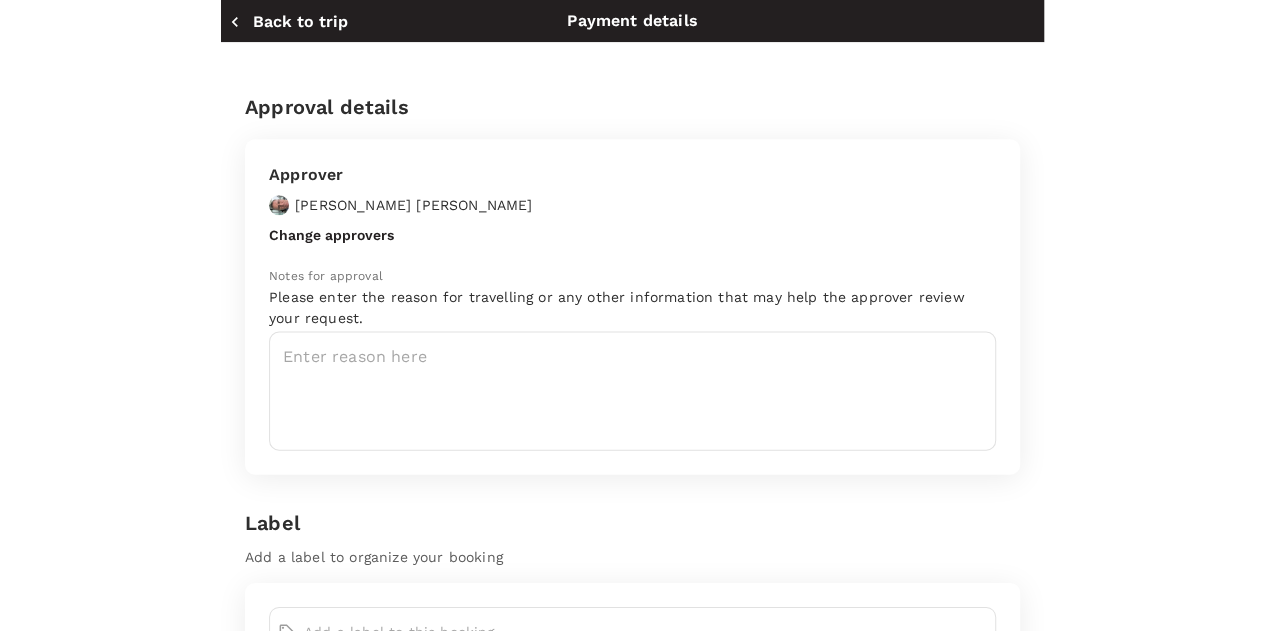 scroll, scrollTop: 248, scrollLeft: 0, axis: vertical 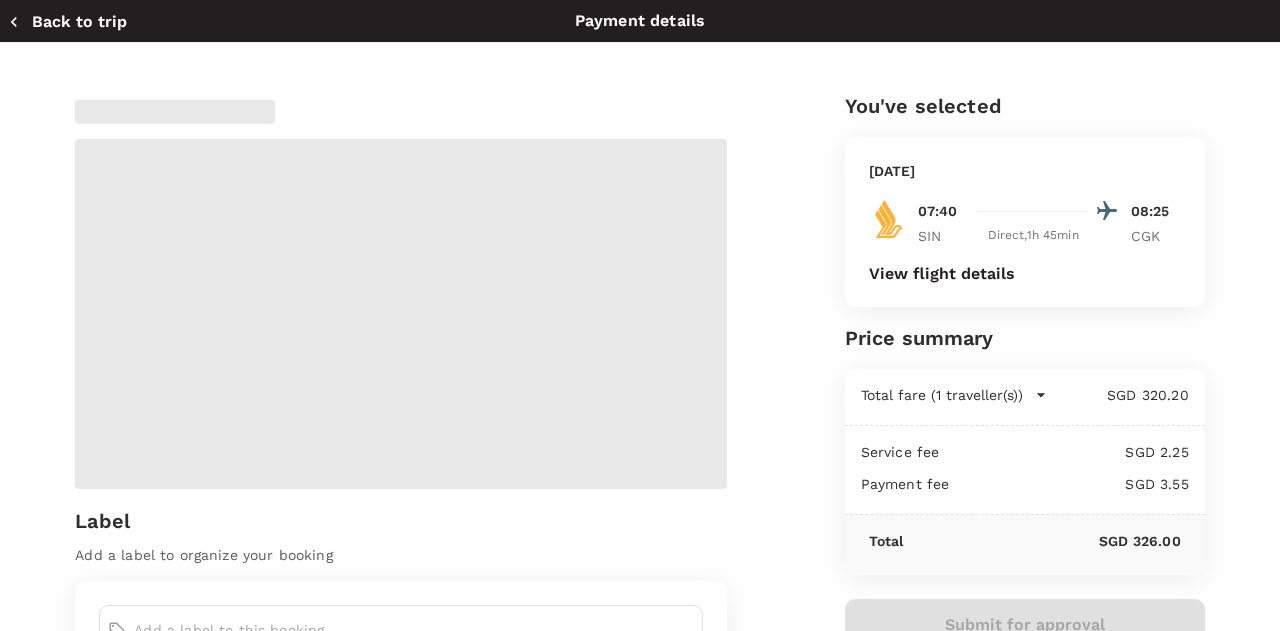 click 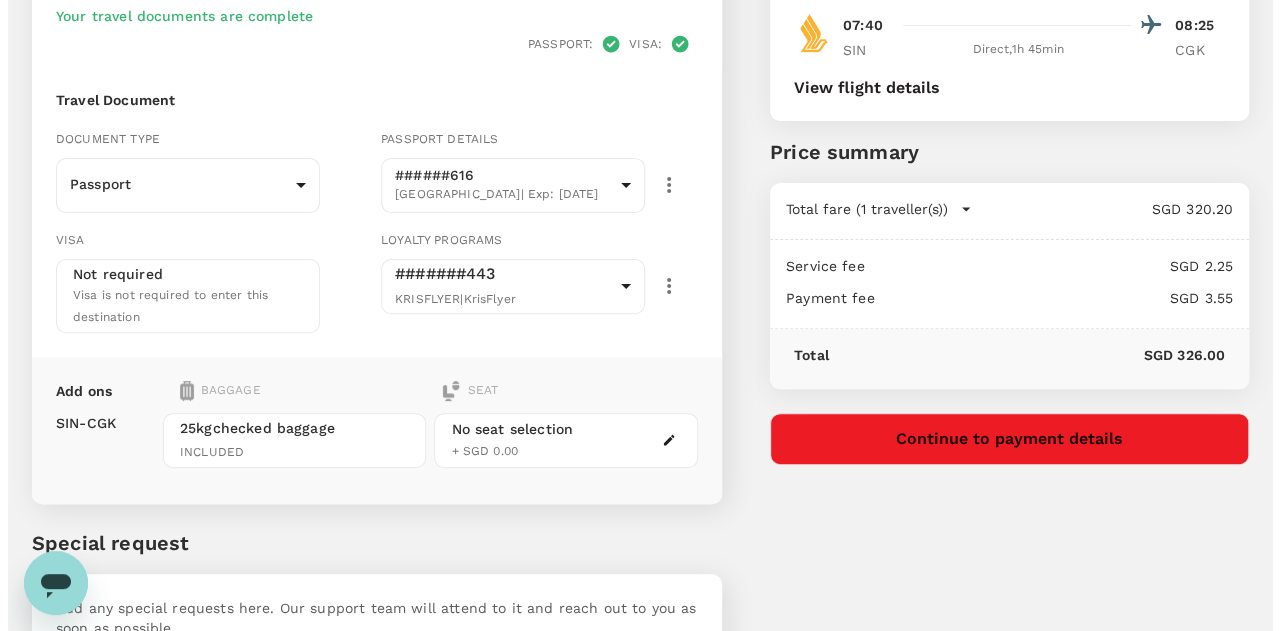 scroll, scrollTop: 48, scrollLeft: 0, axis: vertical 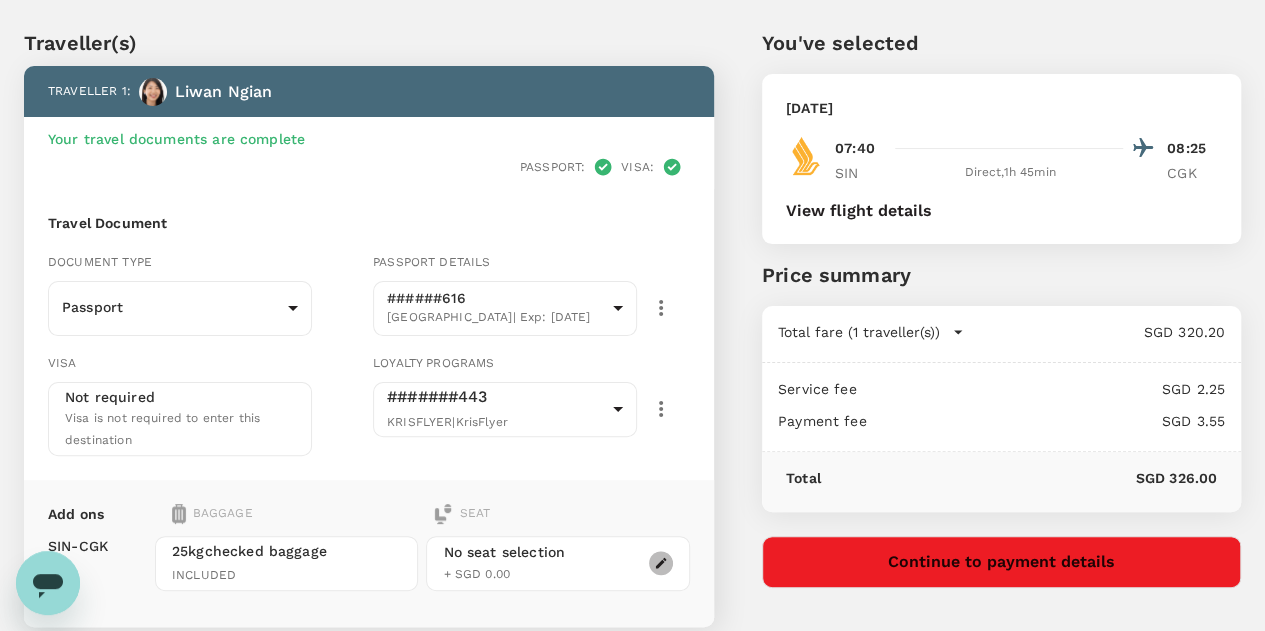 click 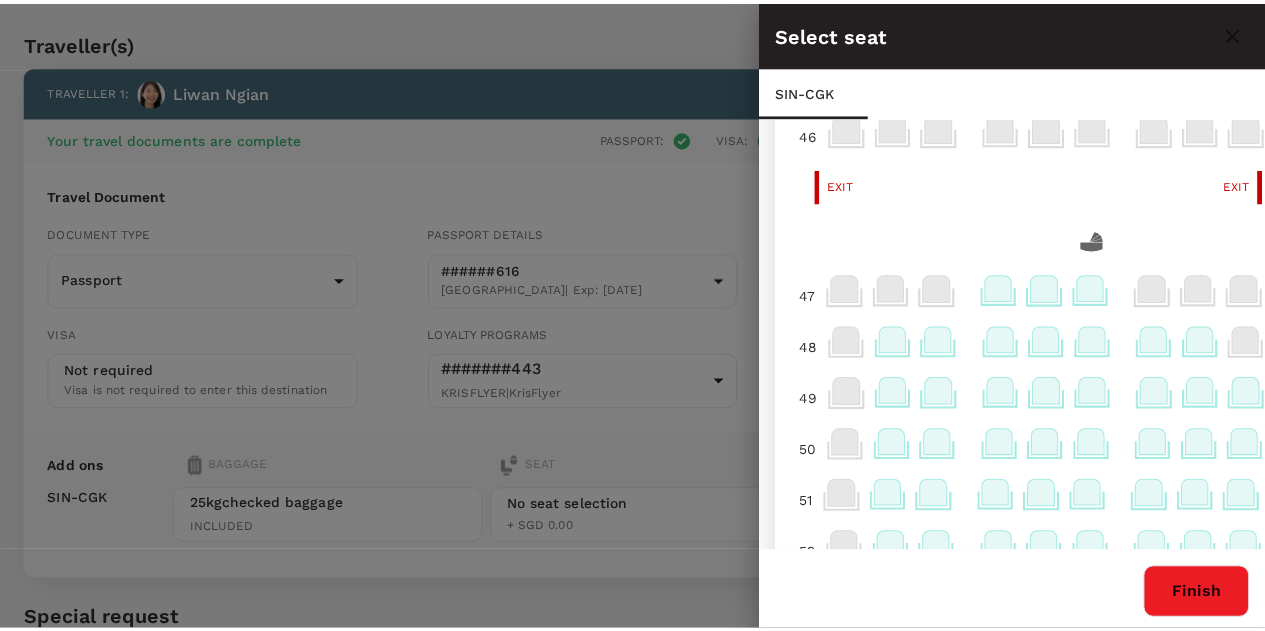 scroll, scrollTop: 600, scrollLeft: 0, axis: vertical 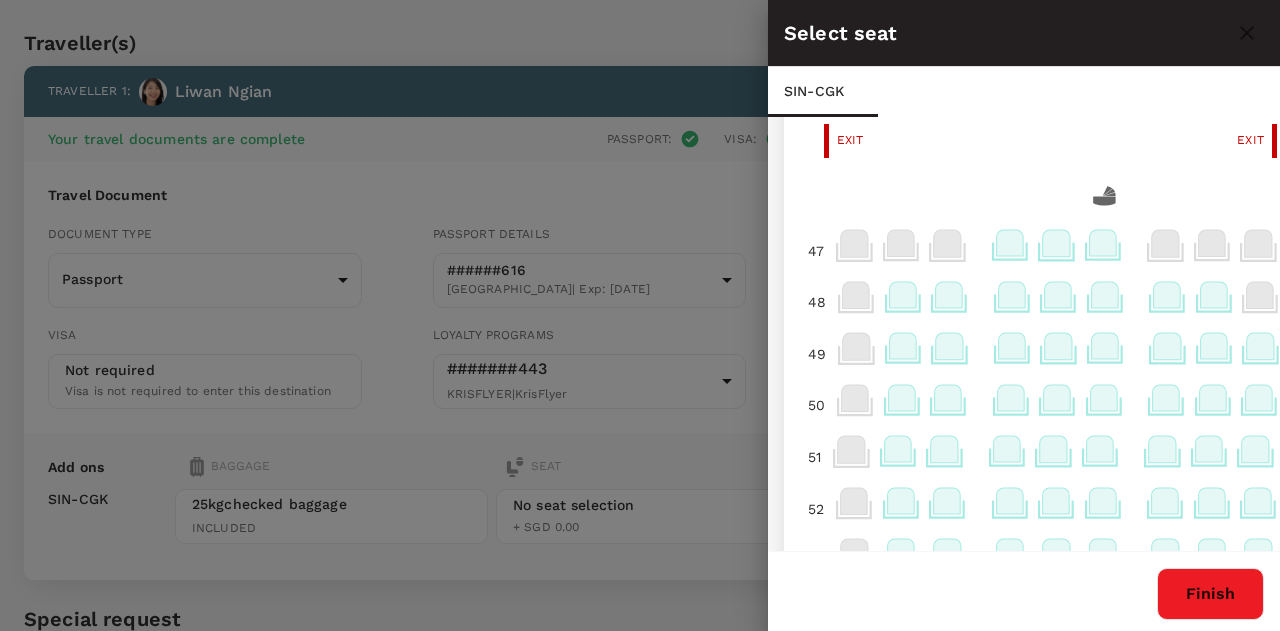 click 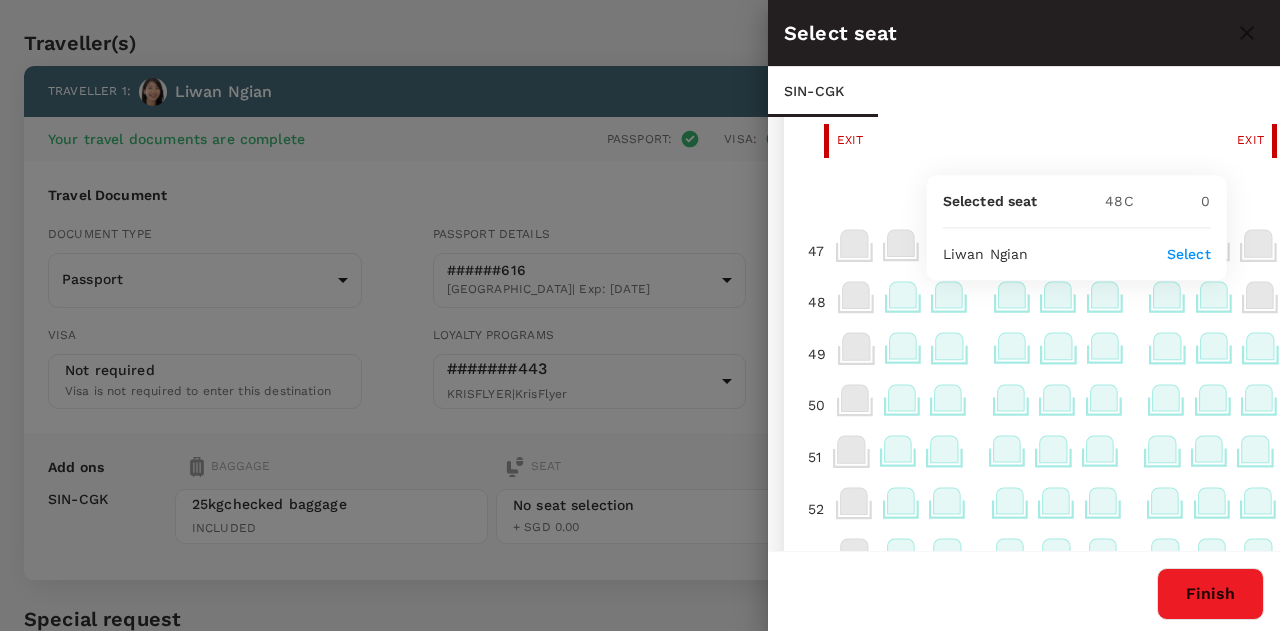click 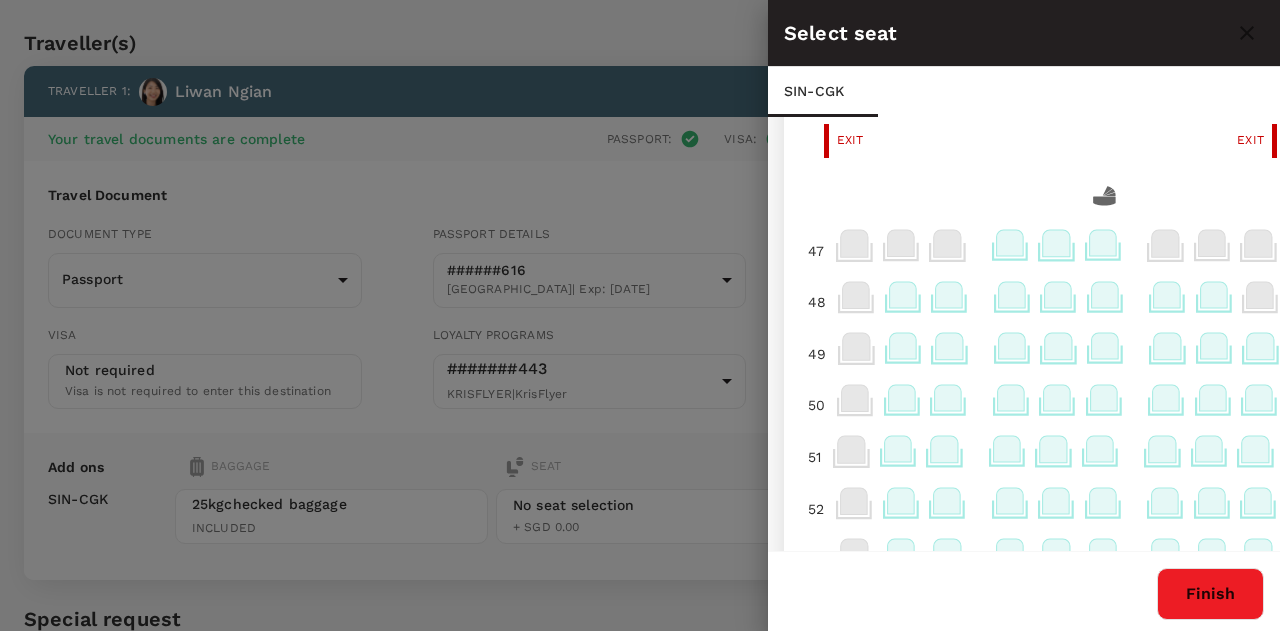 click 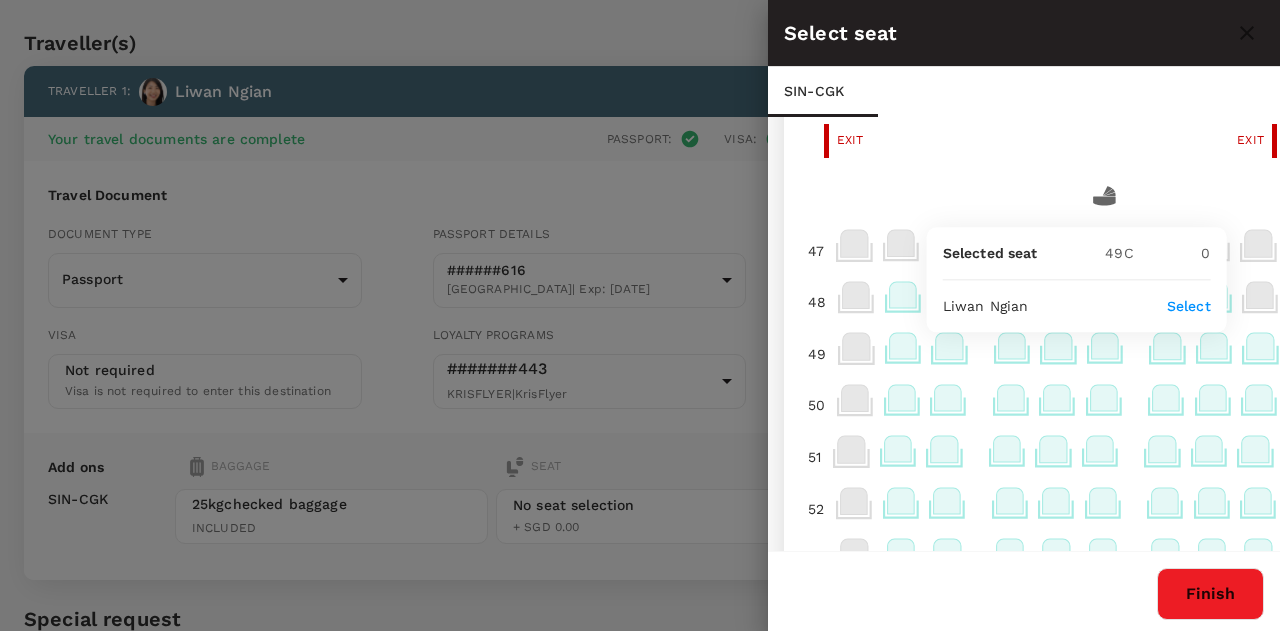 click on "Select" at bounding box center (1189, 306) 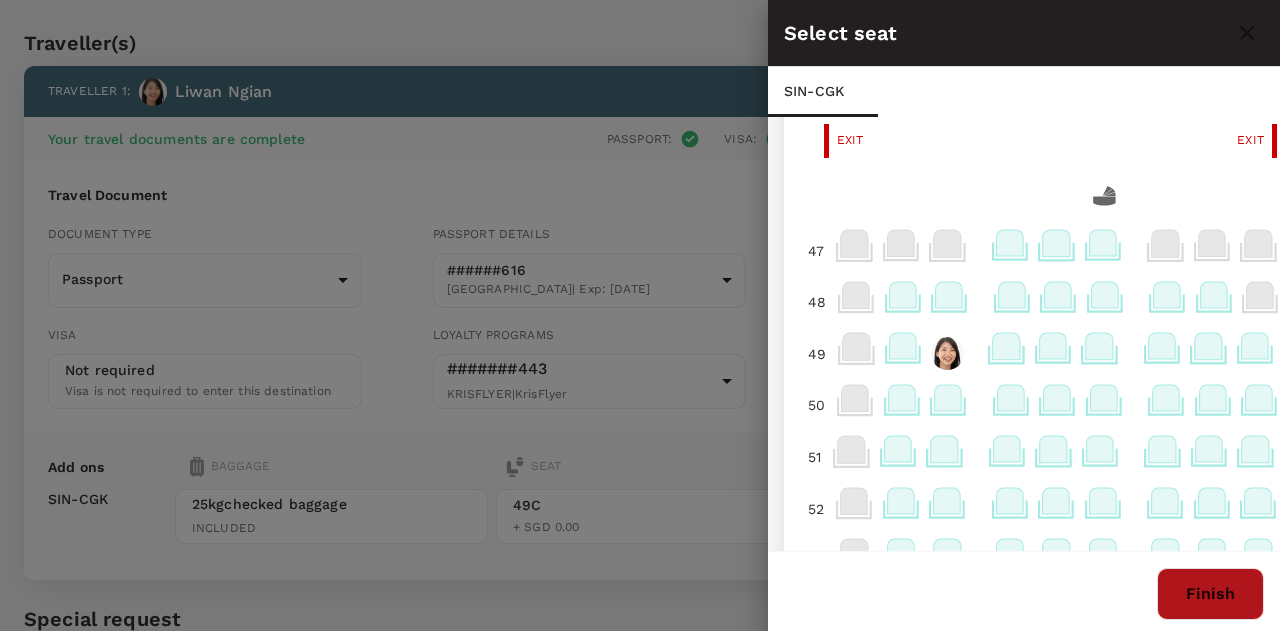 click on "Finish" at bounding box center (1210, 594) 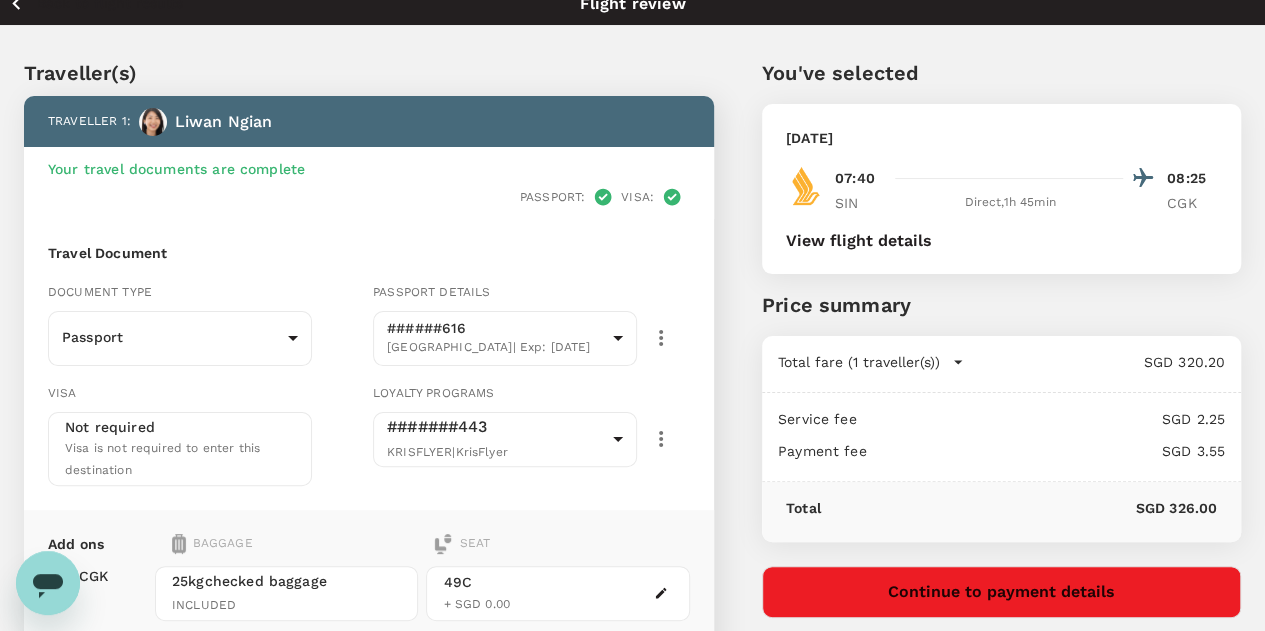 scroll, scrollTop: 0, scrollLeft: 0, axis: both 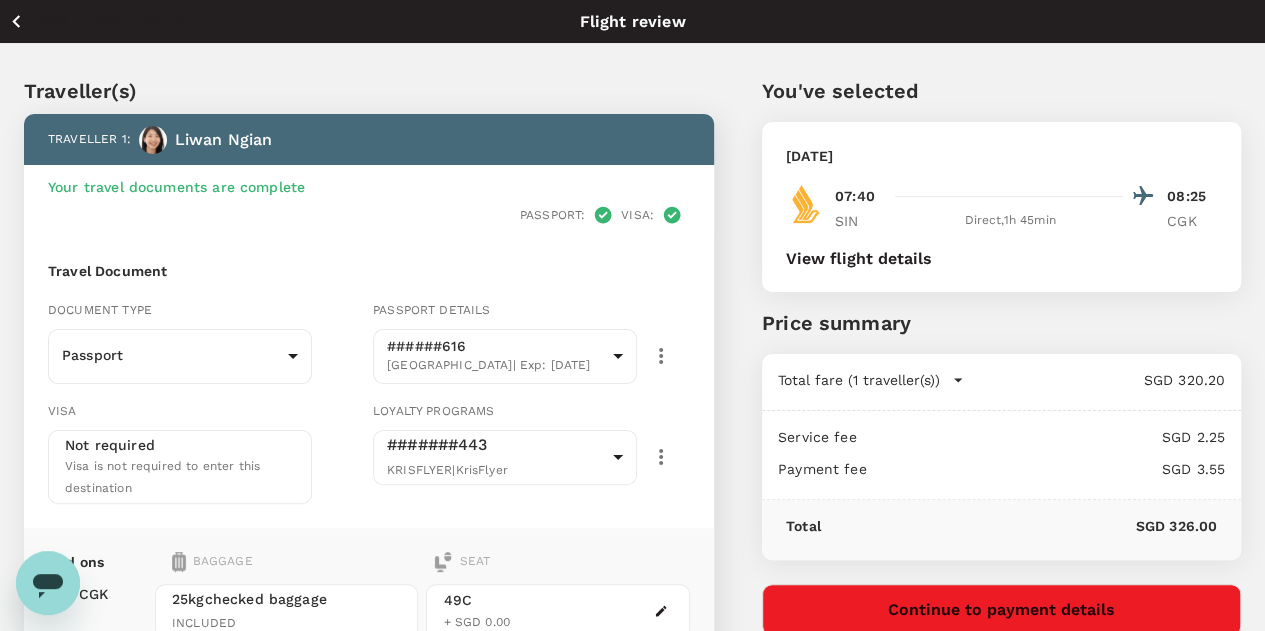 click on "View flight details" at bounding box center (859, 259) 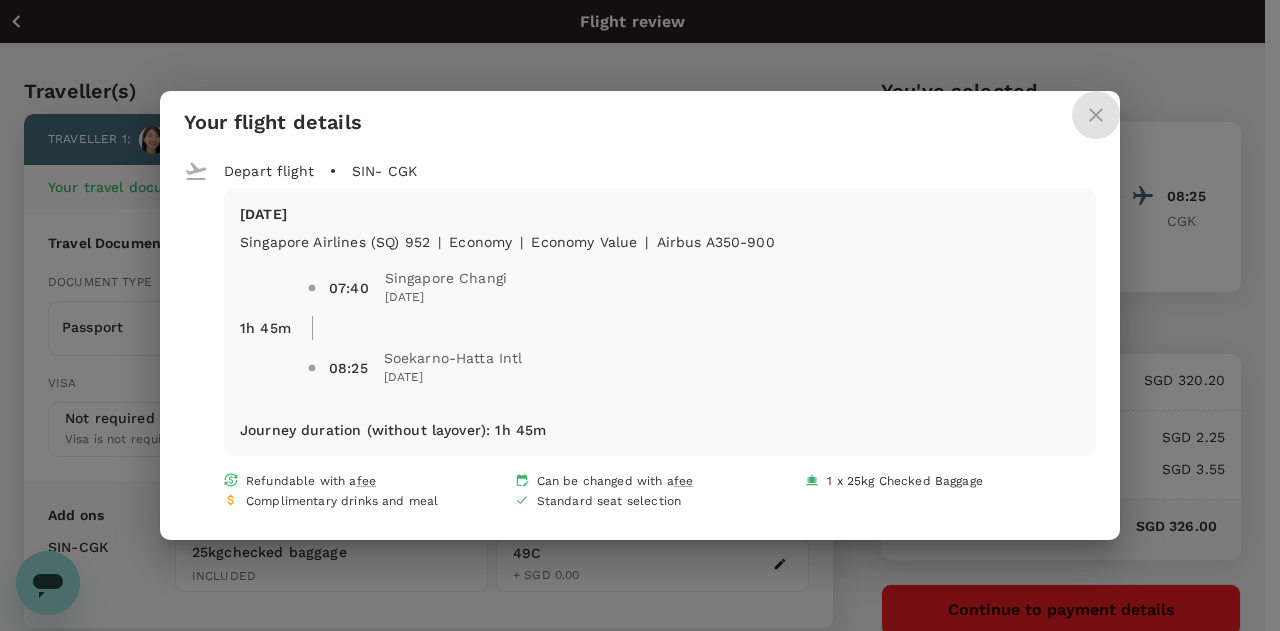 click 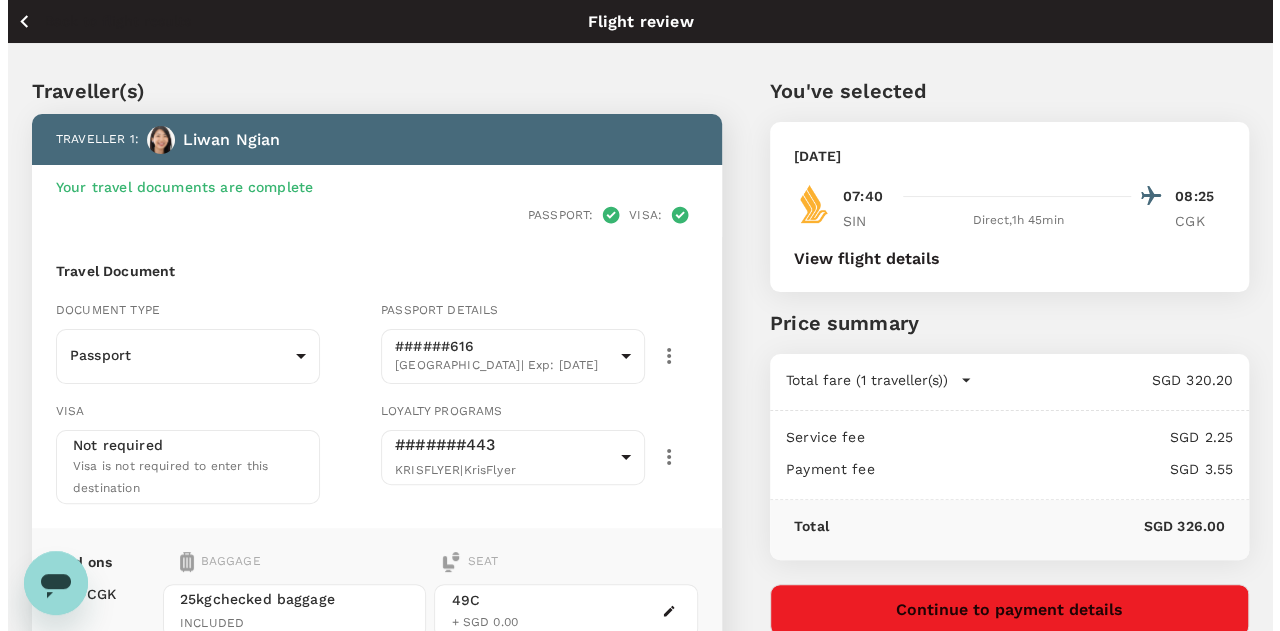 scroll, scrollTop: 100, scrollLeft: 0, axis: vertical 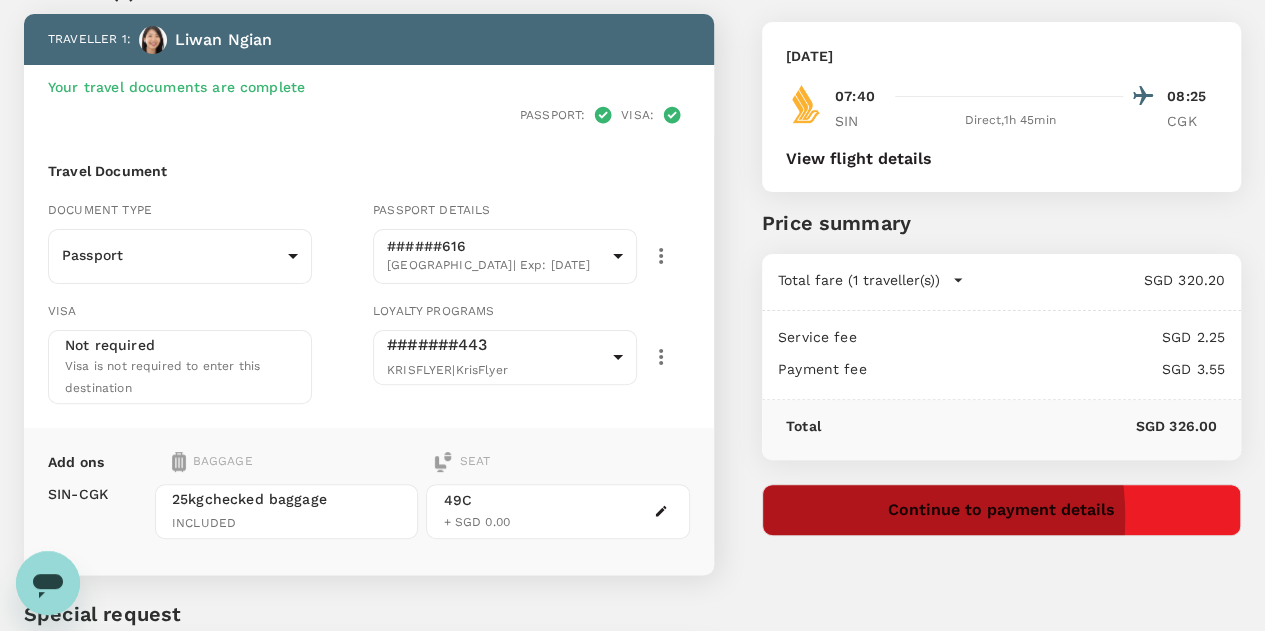 click on "Continue to payment details" at bounding box center [1001, 510] 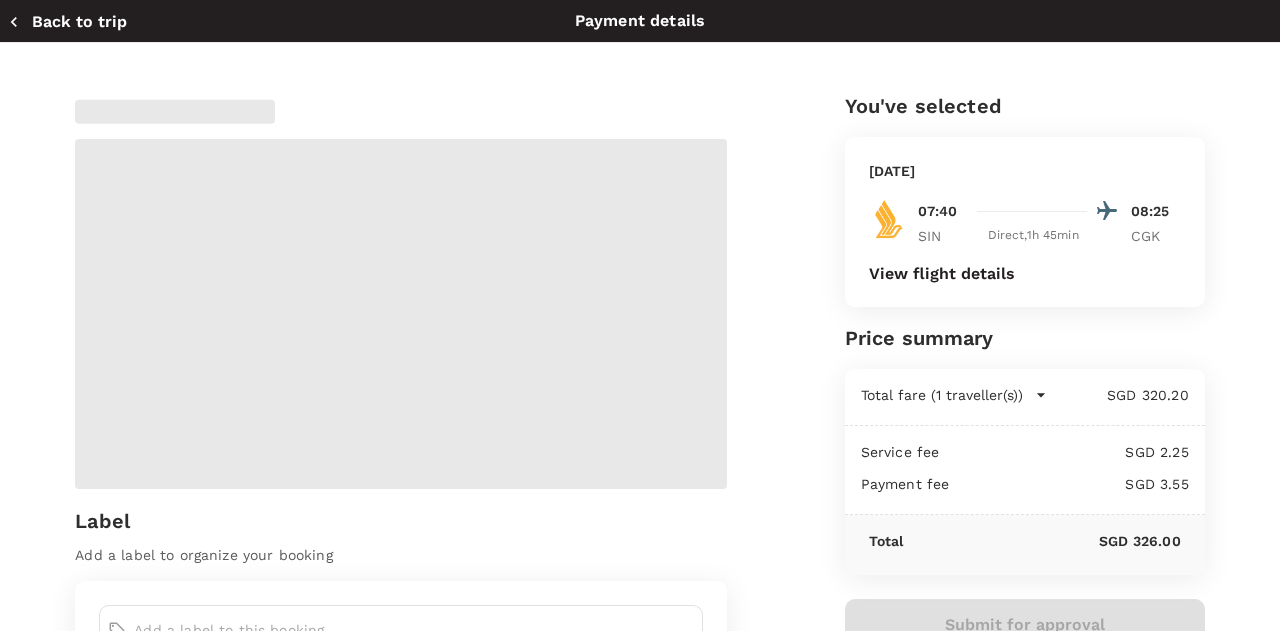 click at bounding box center (401, 314) 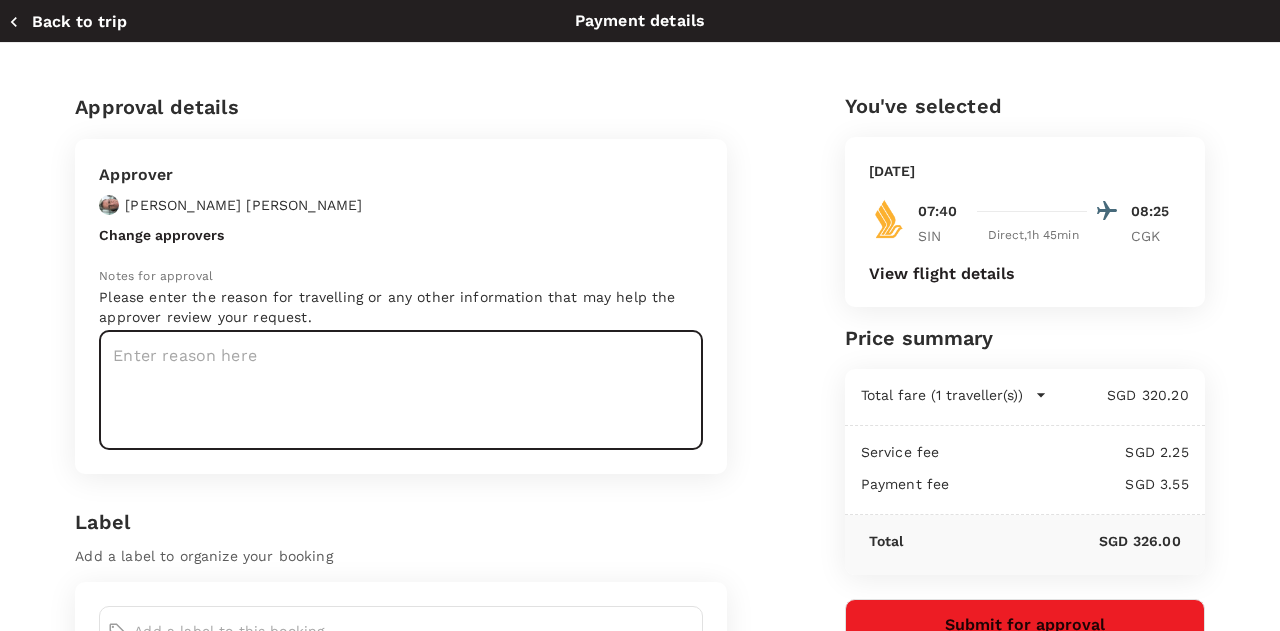 click at bounding box center (401, 390) 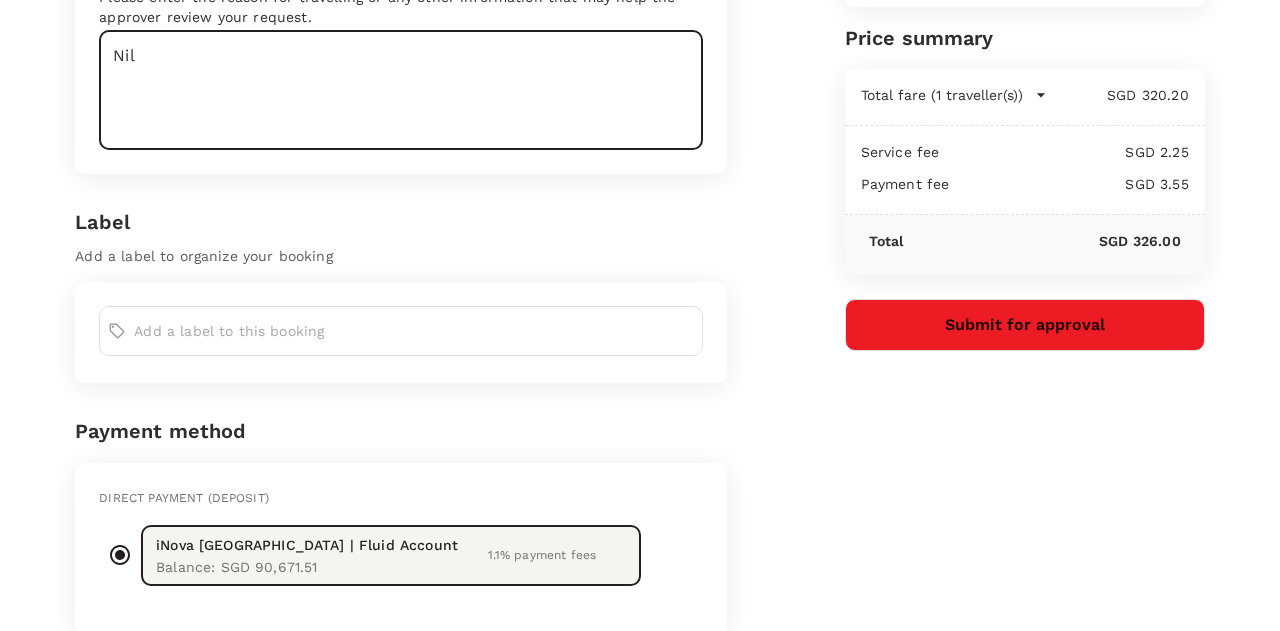 scroll, scrollTop: 300, scrollLeft: 0, axis: vertical 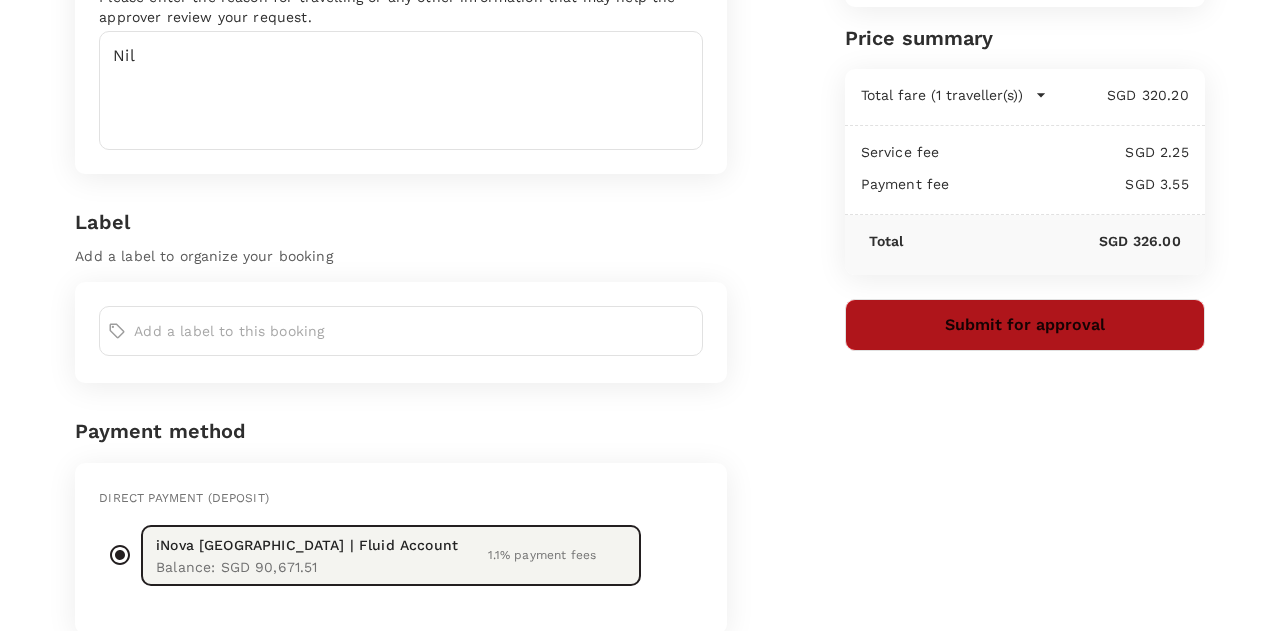click on "Submit for approval" at bounding box center [1025, 325] 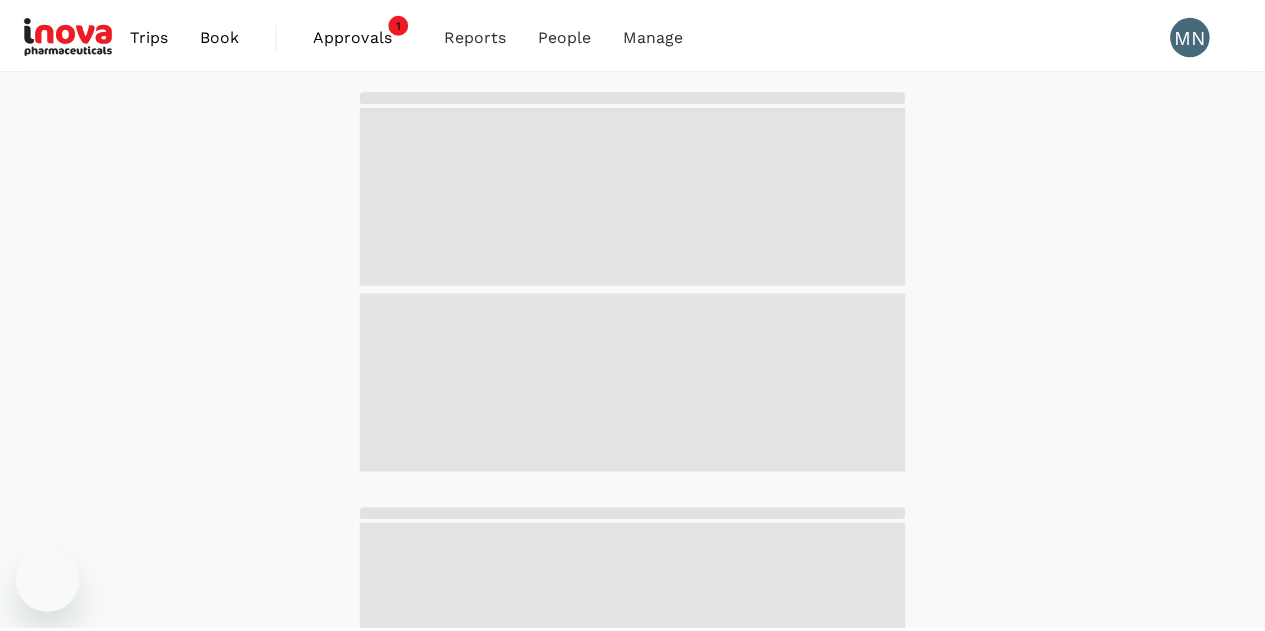 scroll, scrollTop: 0, scrollLeft: 0, axis: both 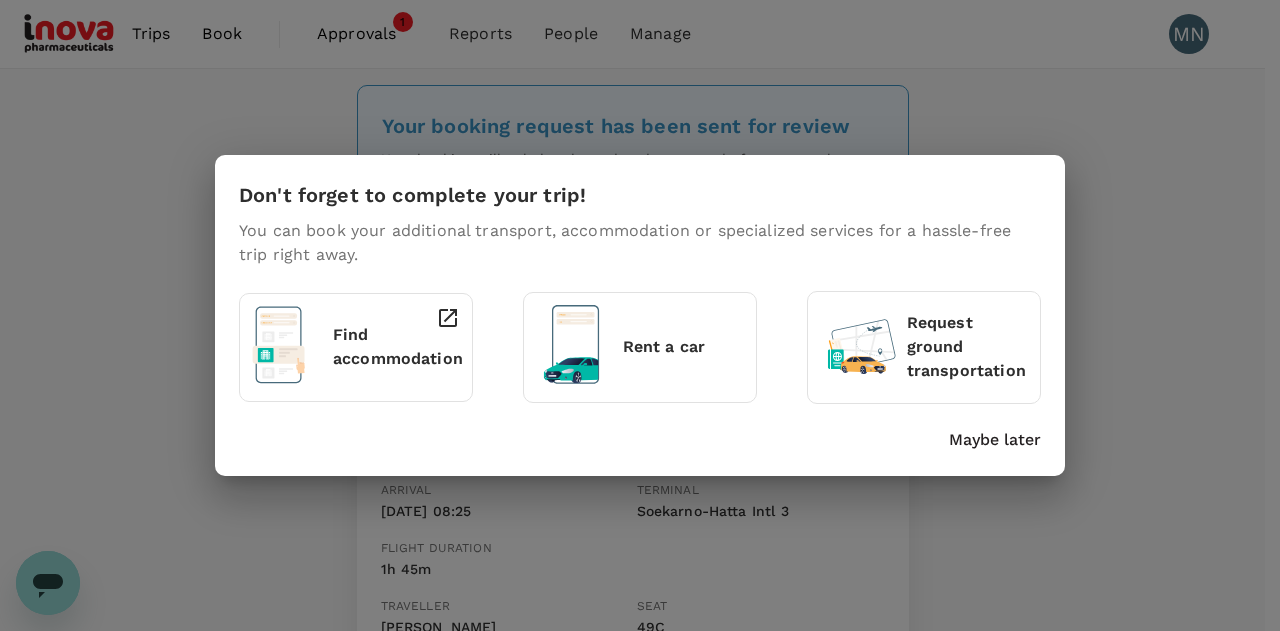 click on "Maybe later" at bounding box center (995, 440) 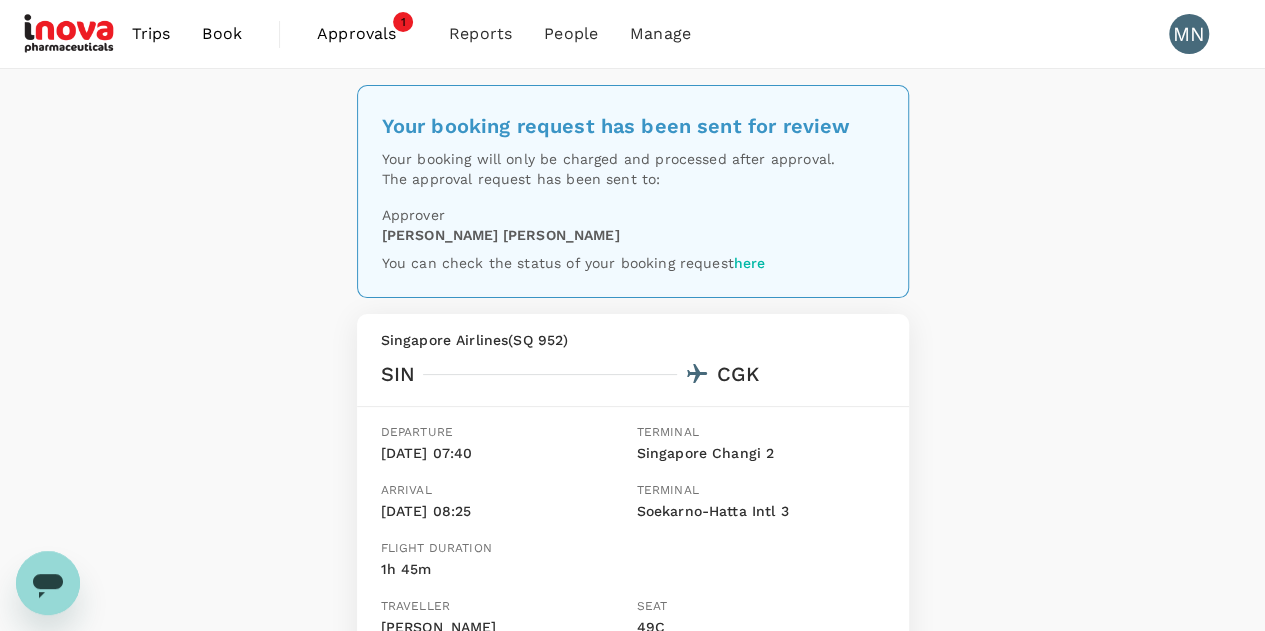 click on "Book" at bounding box center (222, 34) 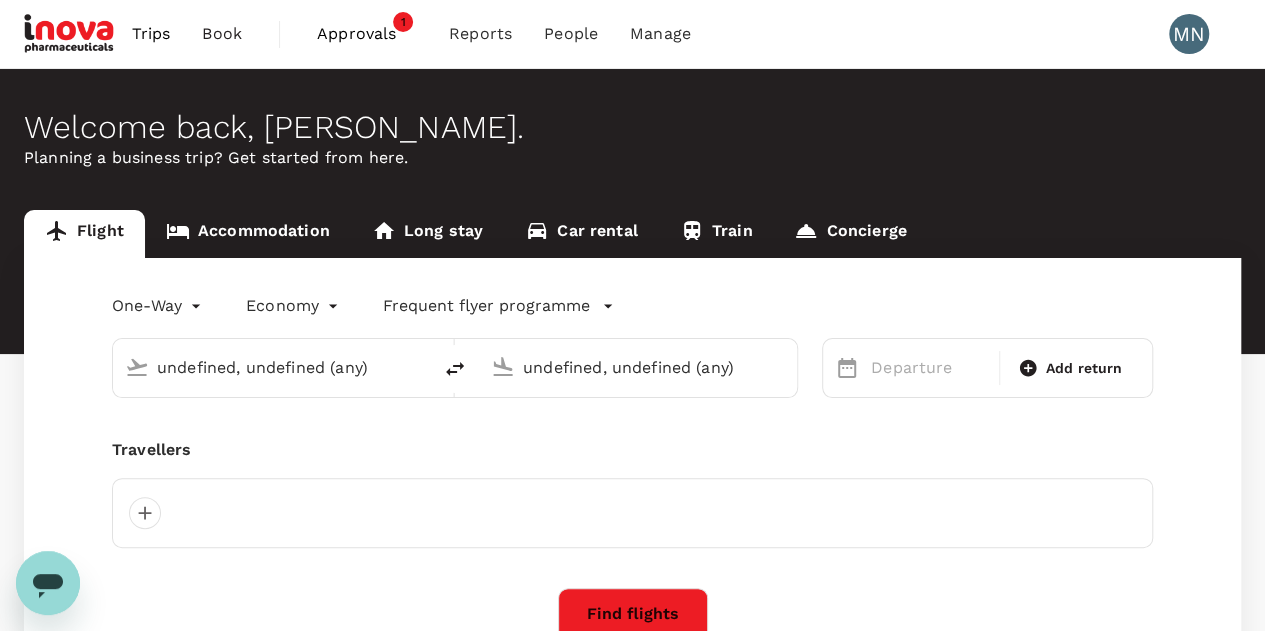 type 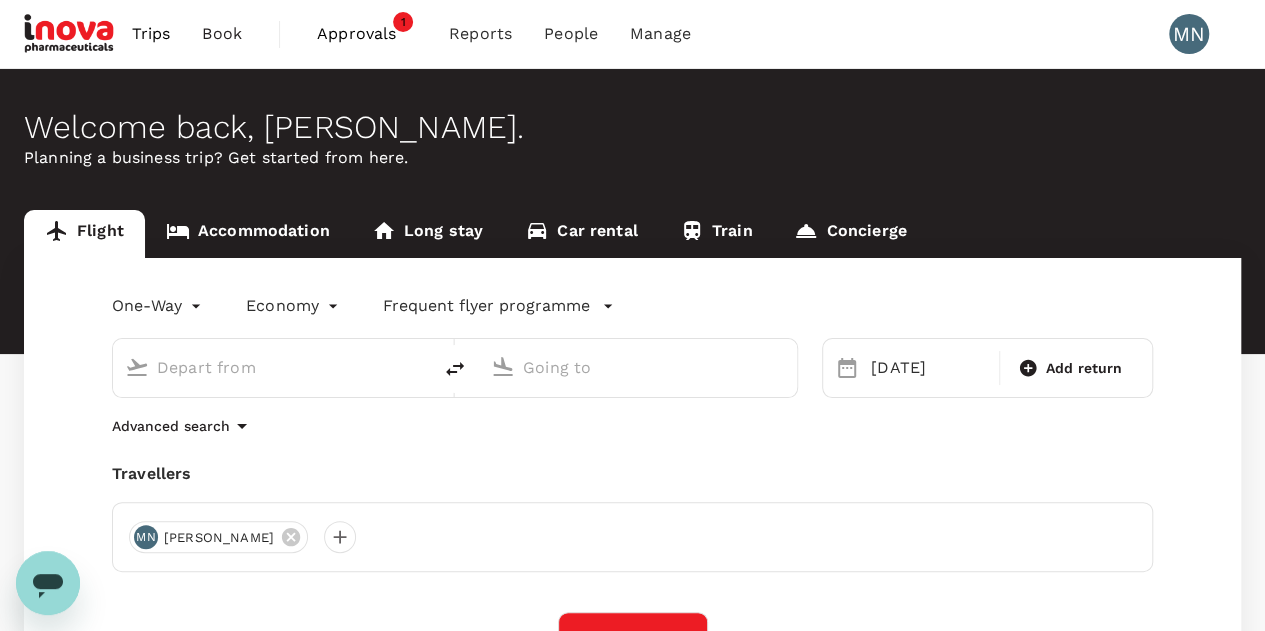 type on "Singapore Changi (SIN)" 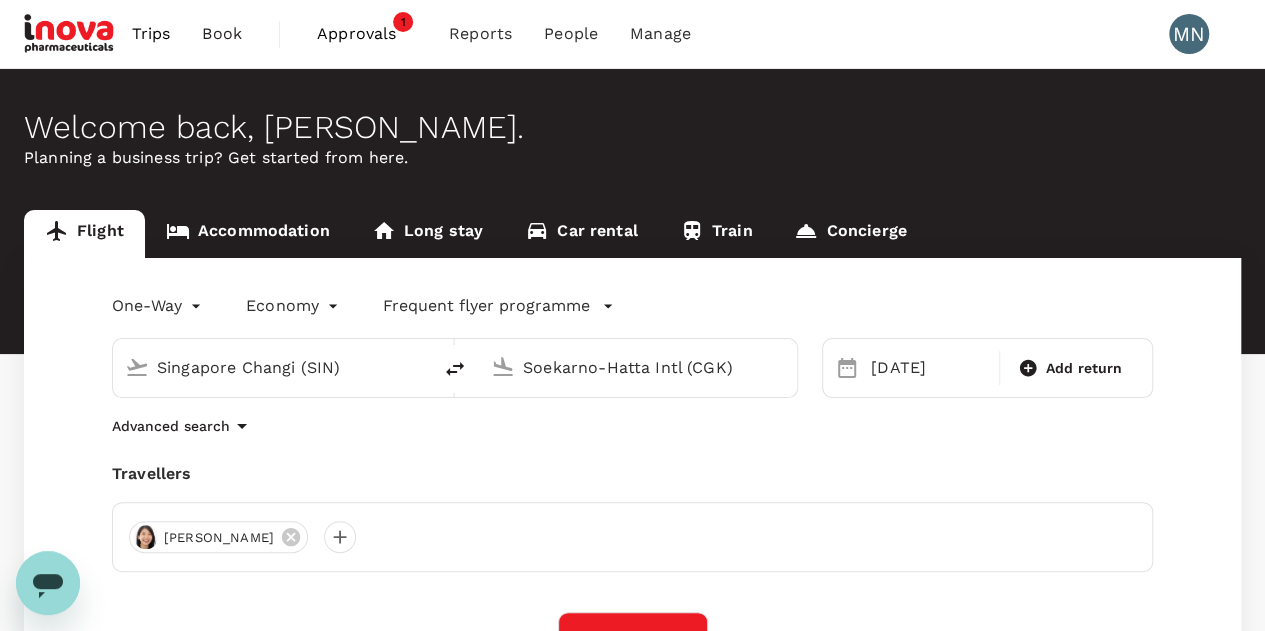 type 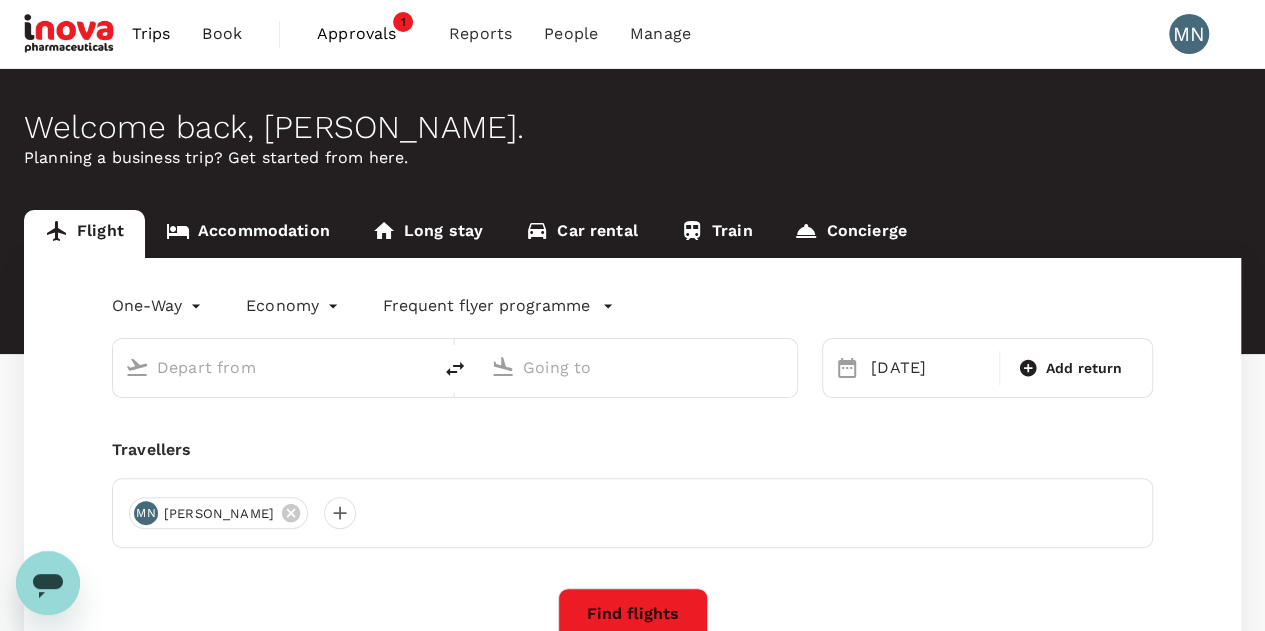 type on "Singapore Changi (SIN)" 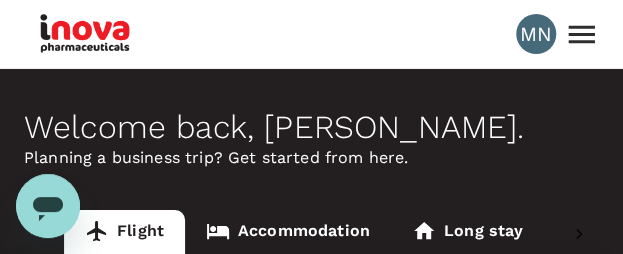 click on "Long stay" at bounding box center (467, 234) 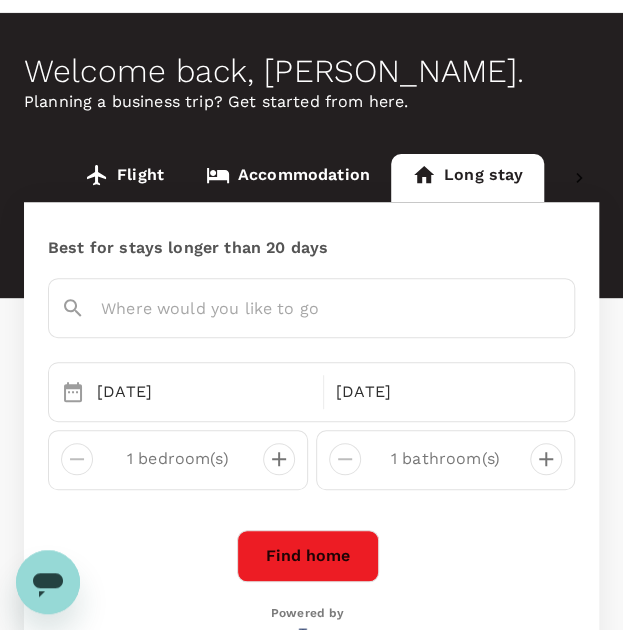 scroll, scrollTop: 100, scrollLeft: 0, axis: vertical 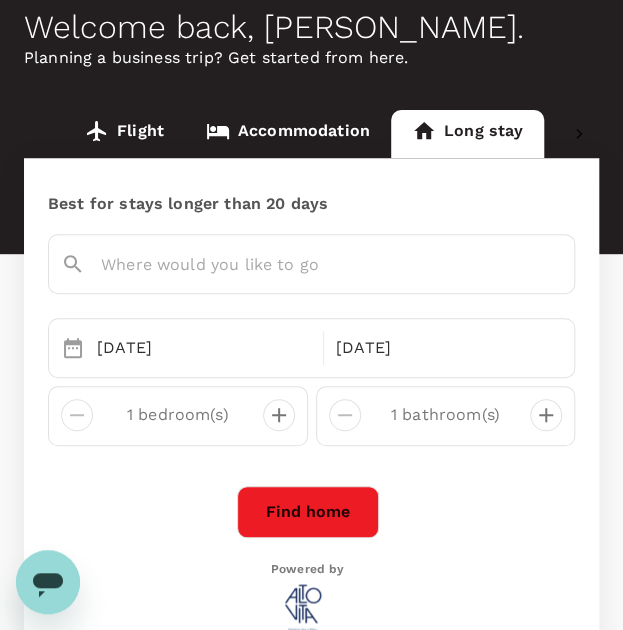 click on "Flight" at bounding box center (124, 134) 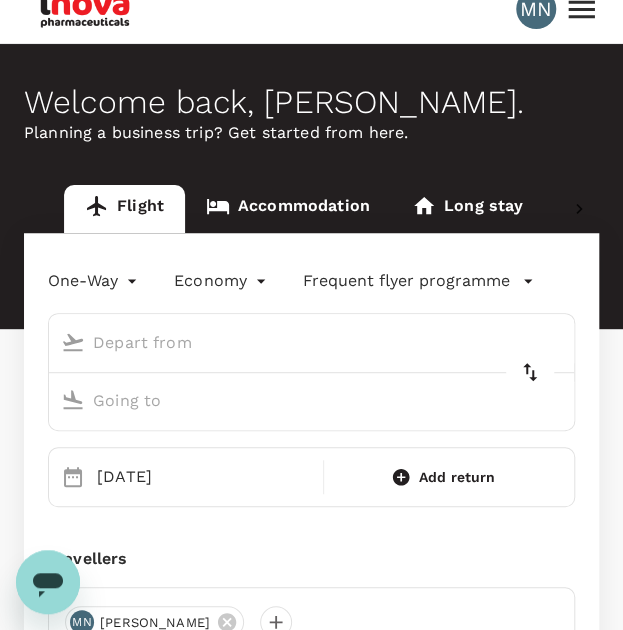 scroll, scrollTop: 0, scrollLeft: 0, axis: both 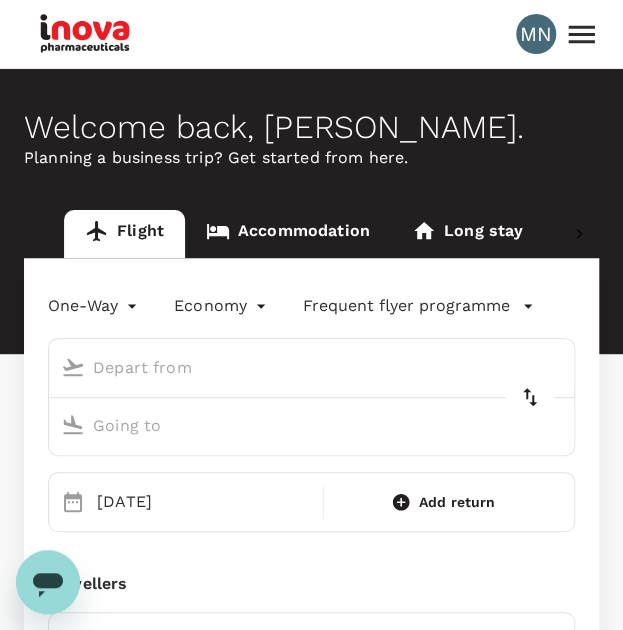 type on "Singapore Changi (SIN)" 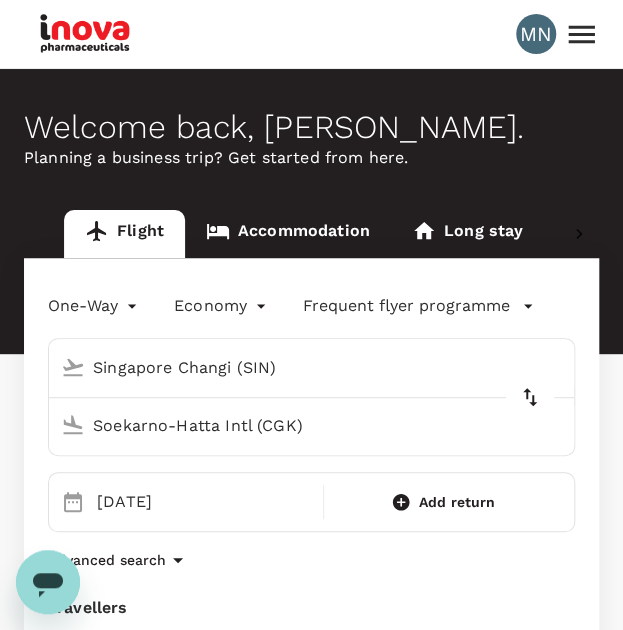 type 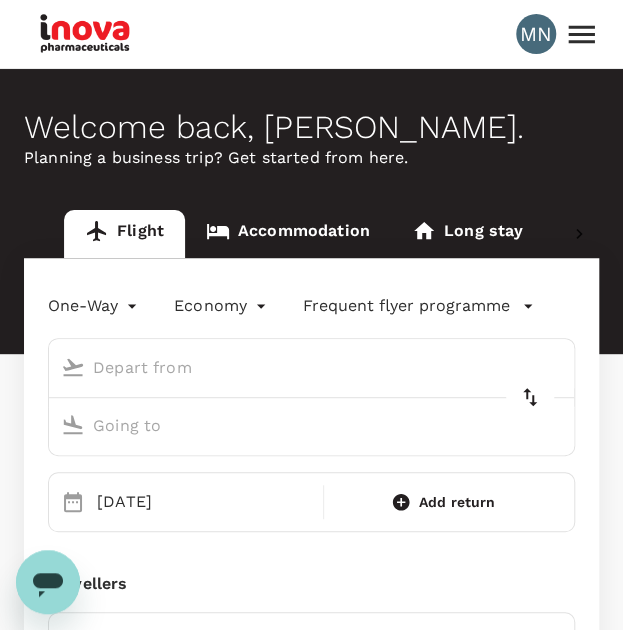 type on "Singapore Changi (SIN)" 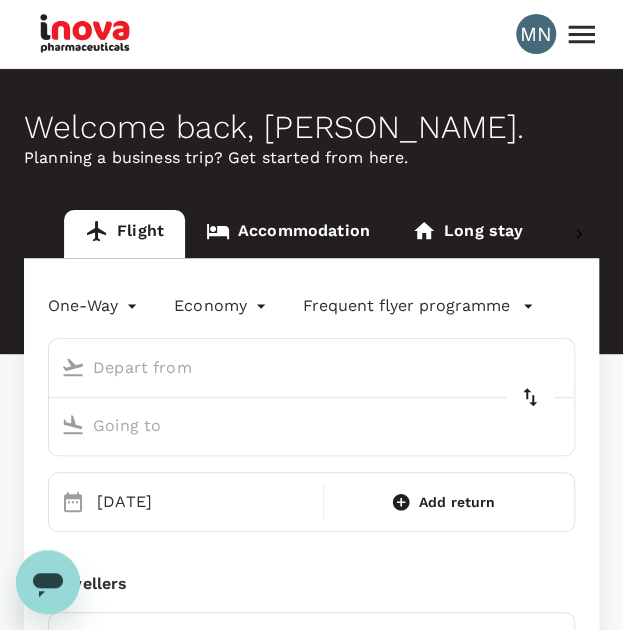 type on "Soekarno-Hatta Intl (CGK)" 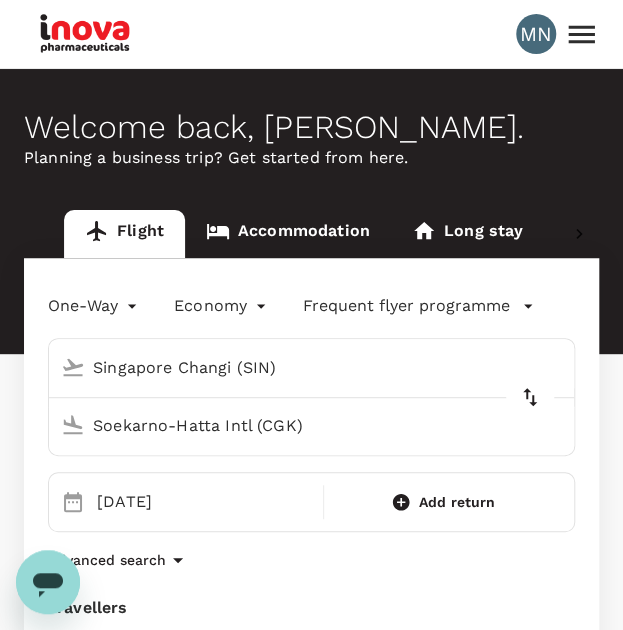 click 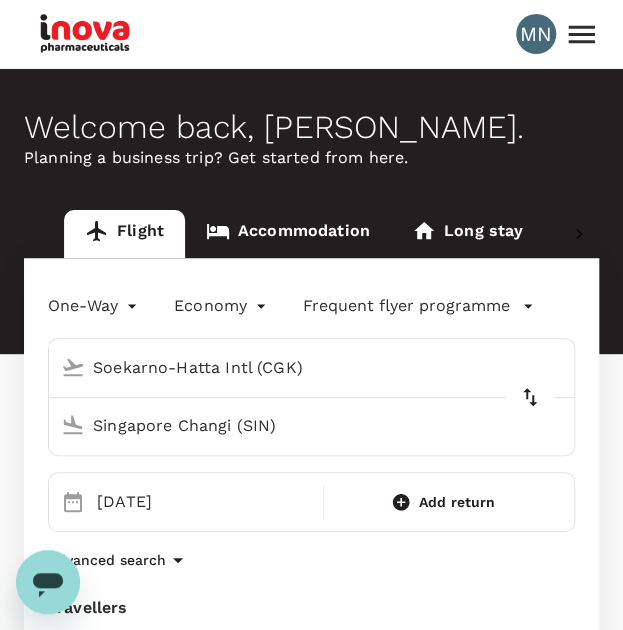 drag, startPoint x: 300, startPoint y: 416, endPoint x: 41, endPoint y: 417, distance: 259.00192 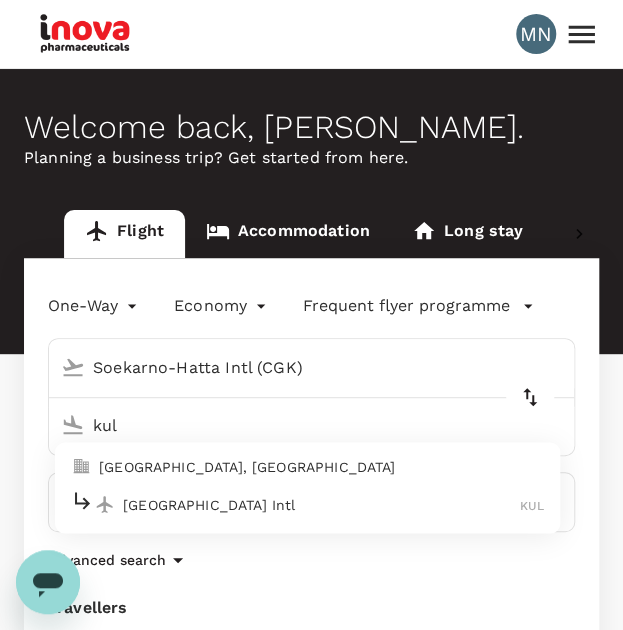 click on "Kuala Lumpur Intl" at bounding box center (321, 504) 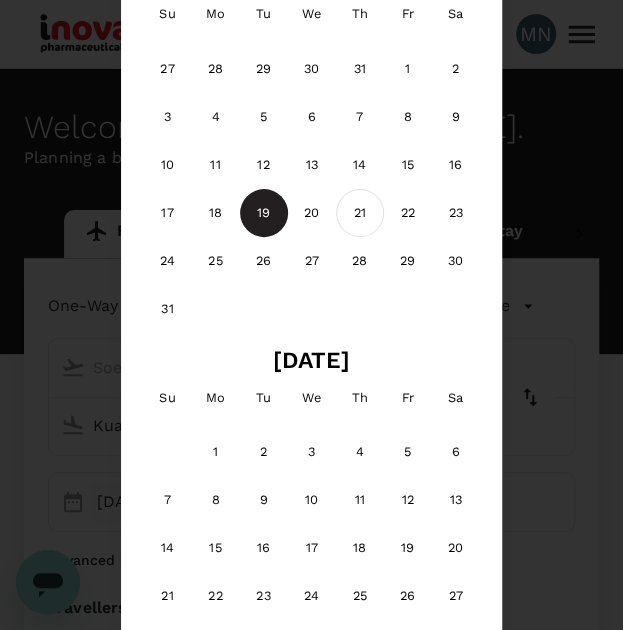 type on "Kuala Lumpur Intl (KUL)" 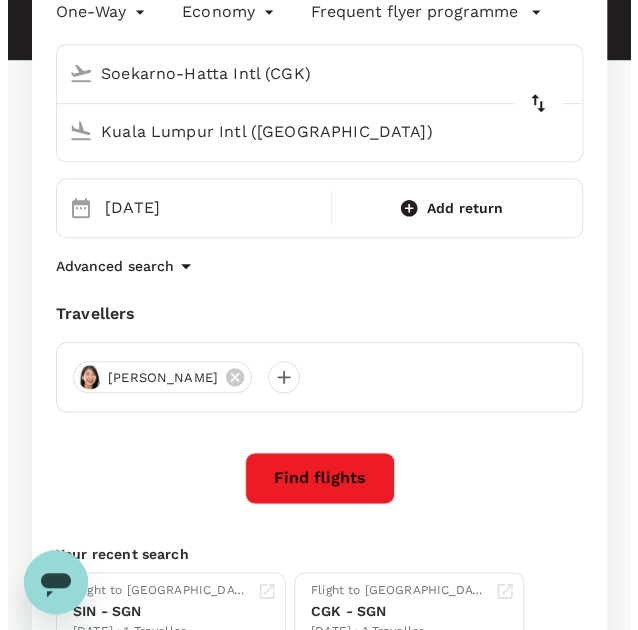 scroll, scrollTop: 300, scrollLeft: 0, axis: vertical 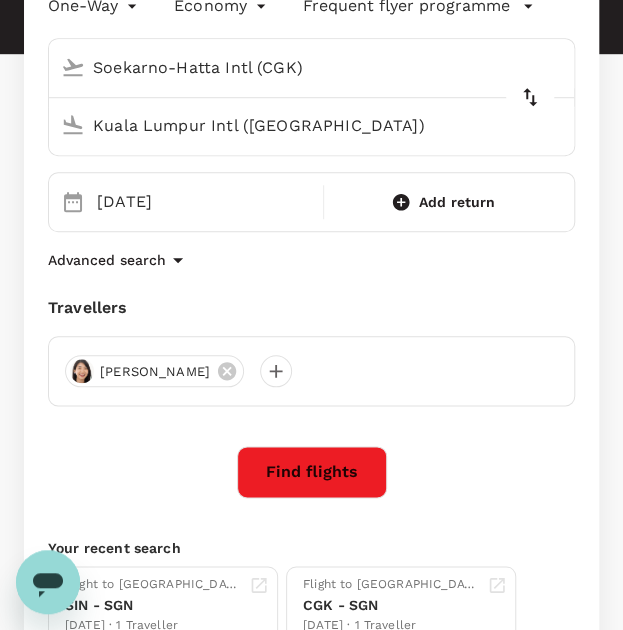 click on "Find flights" at bounding box center (312, 472) 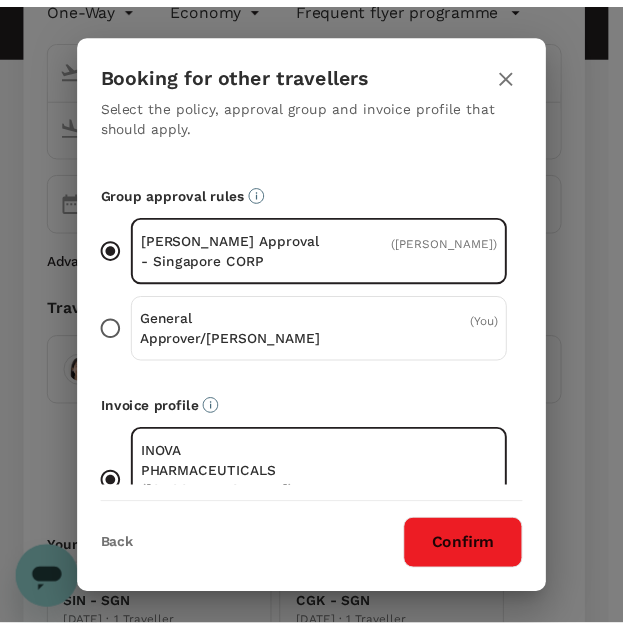 scroll, scrollTop: 138, scrollLeft: 0, axis: vertical 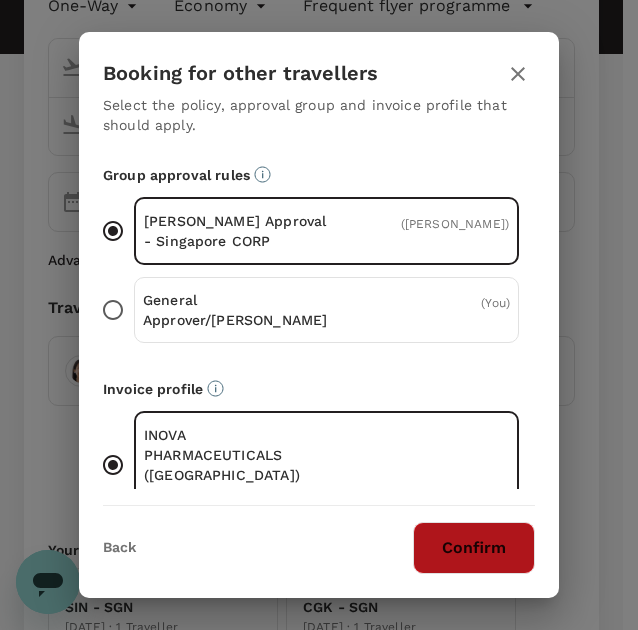 click on "Confirm" at bounding box center (474, 548) 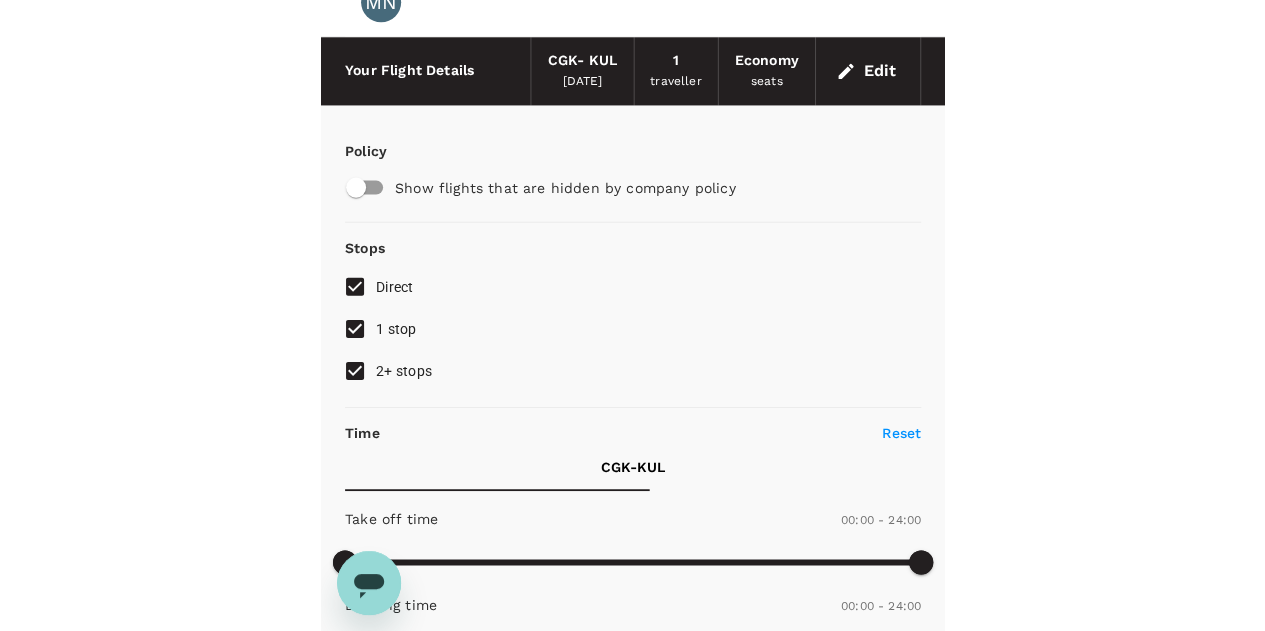 scroll, scrollTop: 44, scrollLeft: 0, axis: vertical 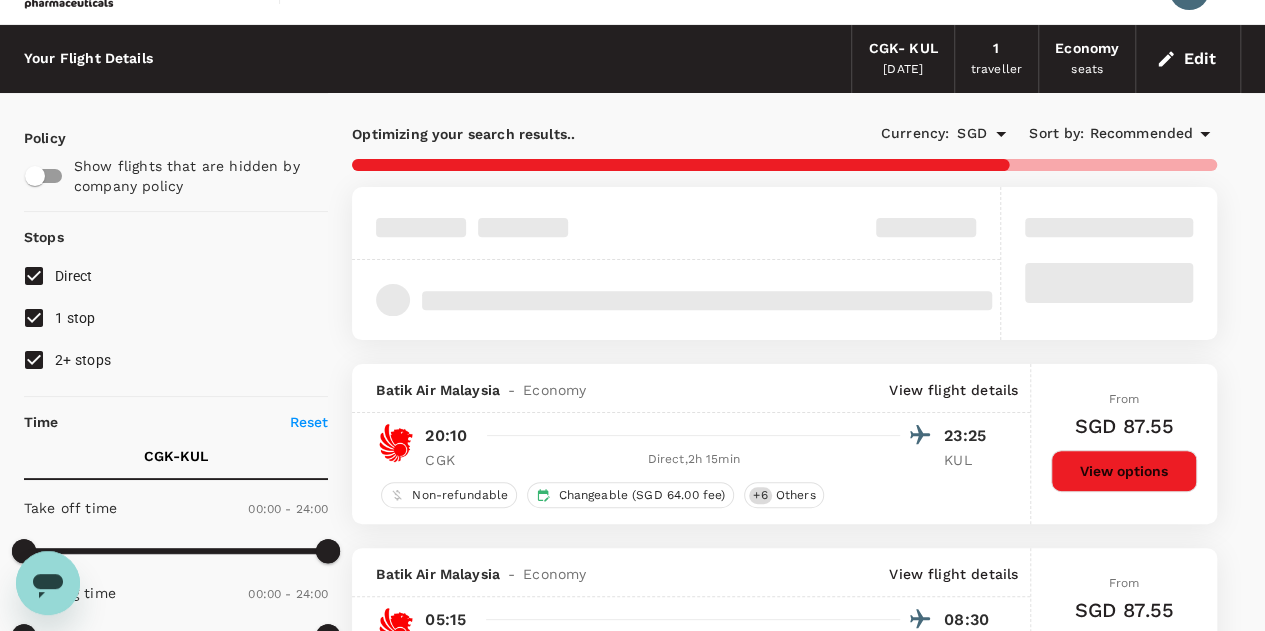 click on "1 stop" at bounding box center (34, 318) 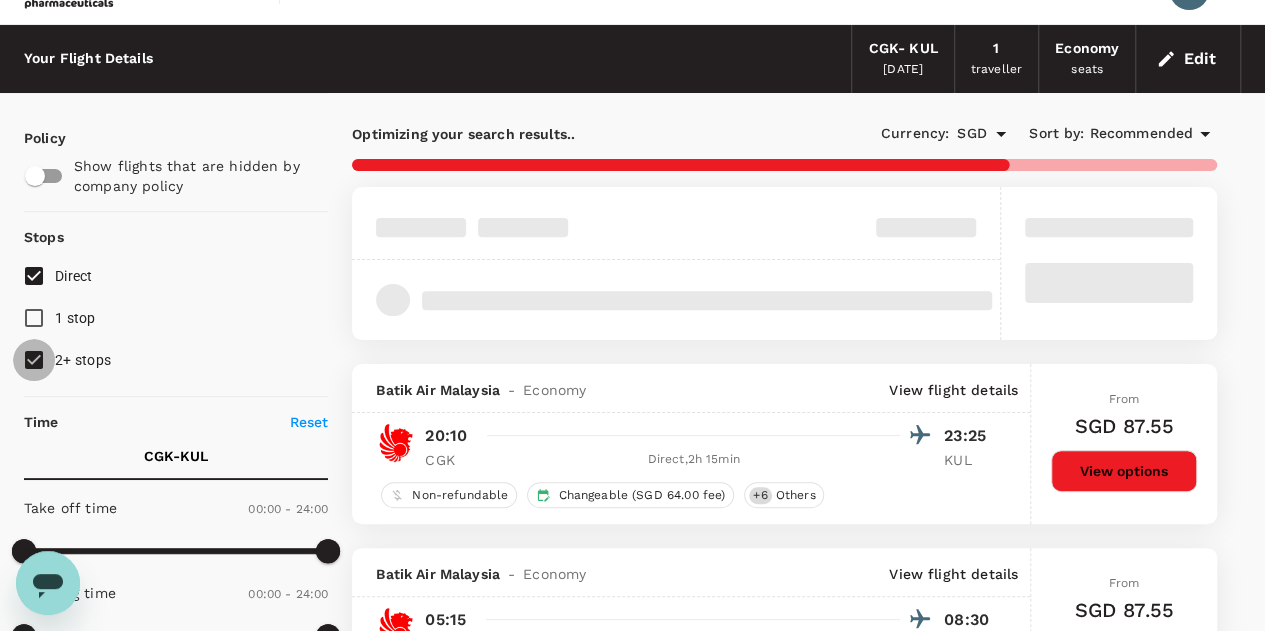 click on "2+ stops" at bounding box center [34, 360] 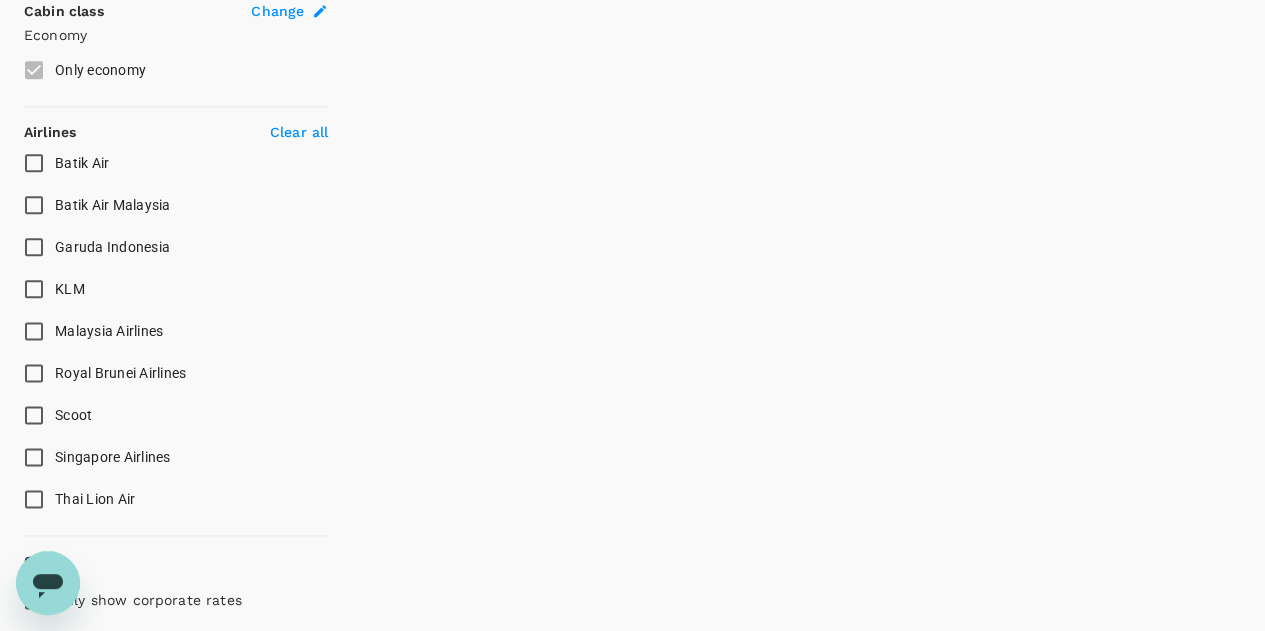 scroll, scrollTop: 1144, scrollLeft: 0, axis: vertical 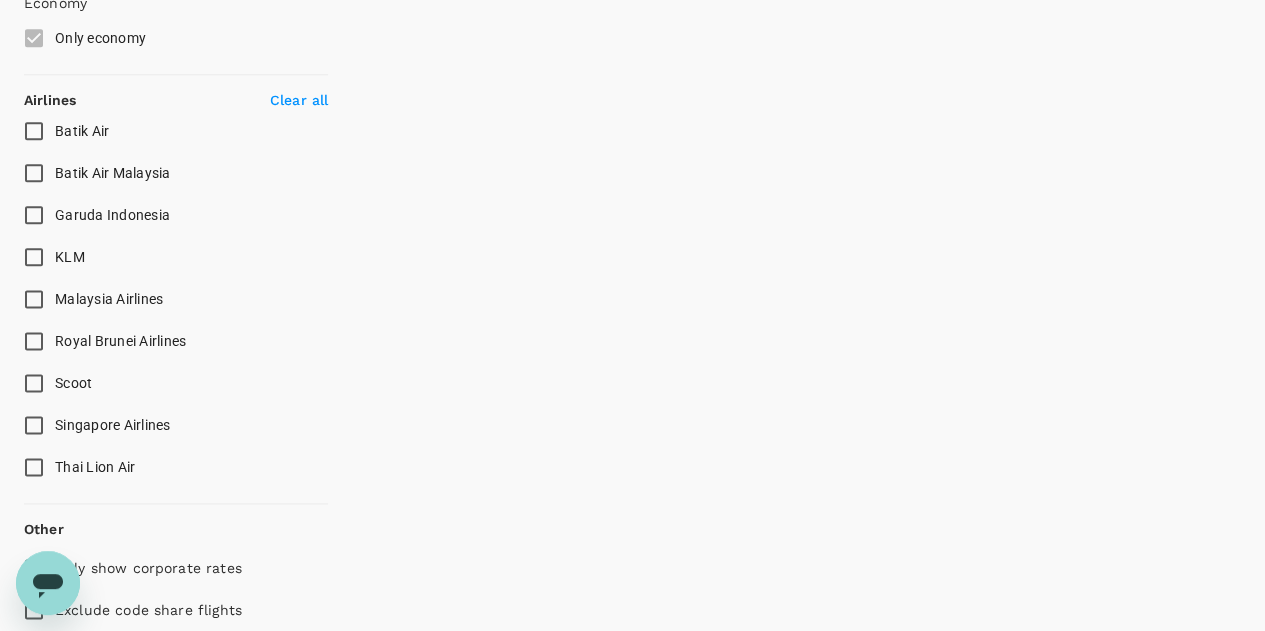 click on "Malaysia Airlines" at bounding box center (109, 299) 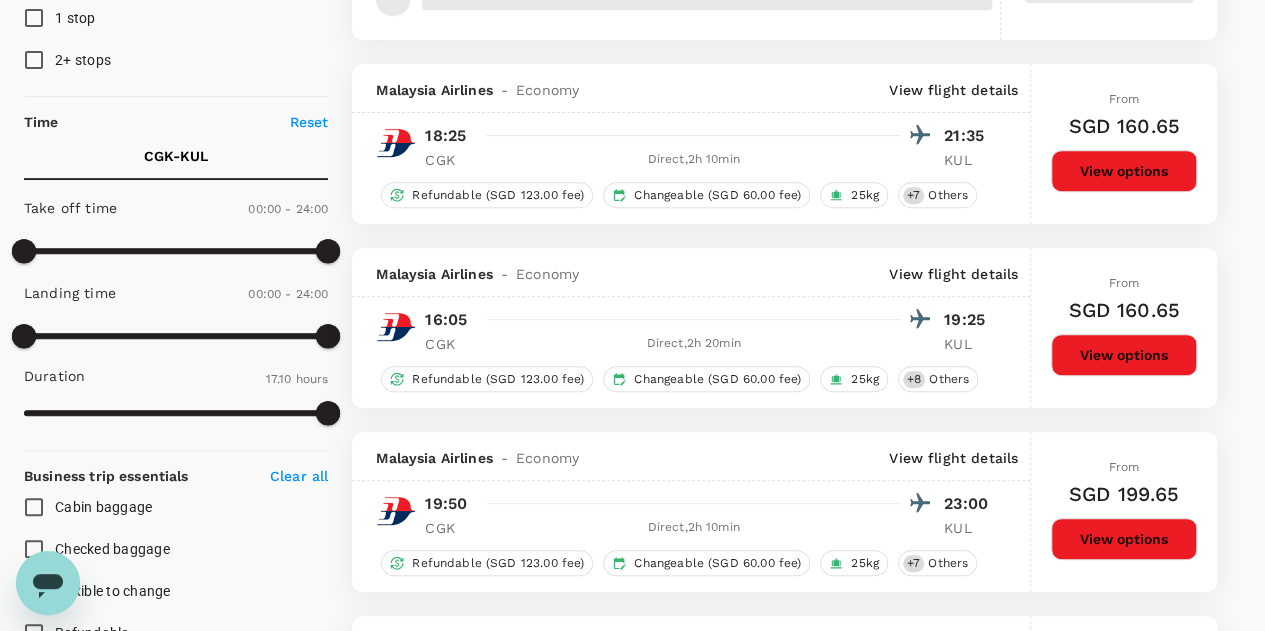 scroll, scrollTop: 44, scrollLeft: 0, axis: vertical 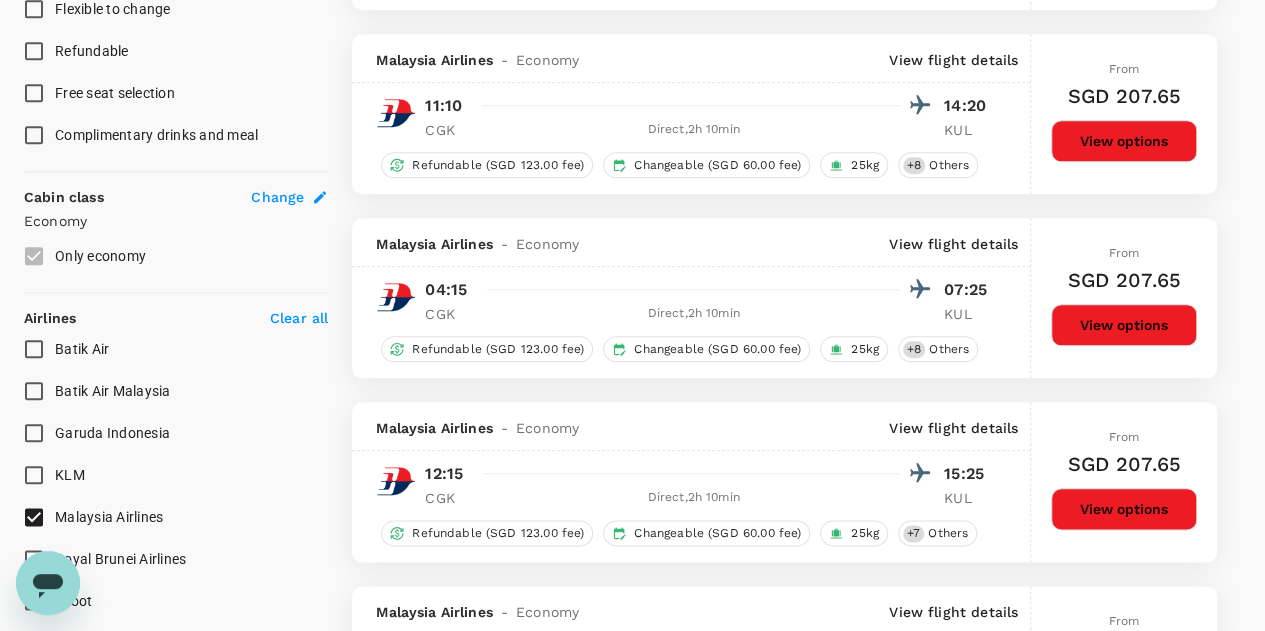 type on "1890" 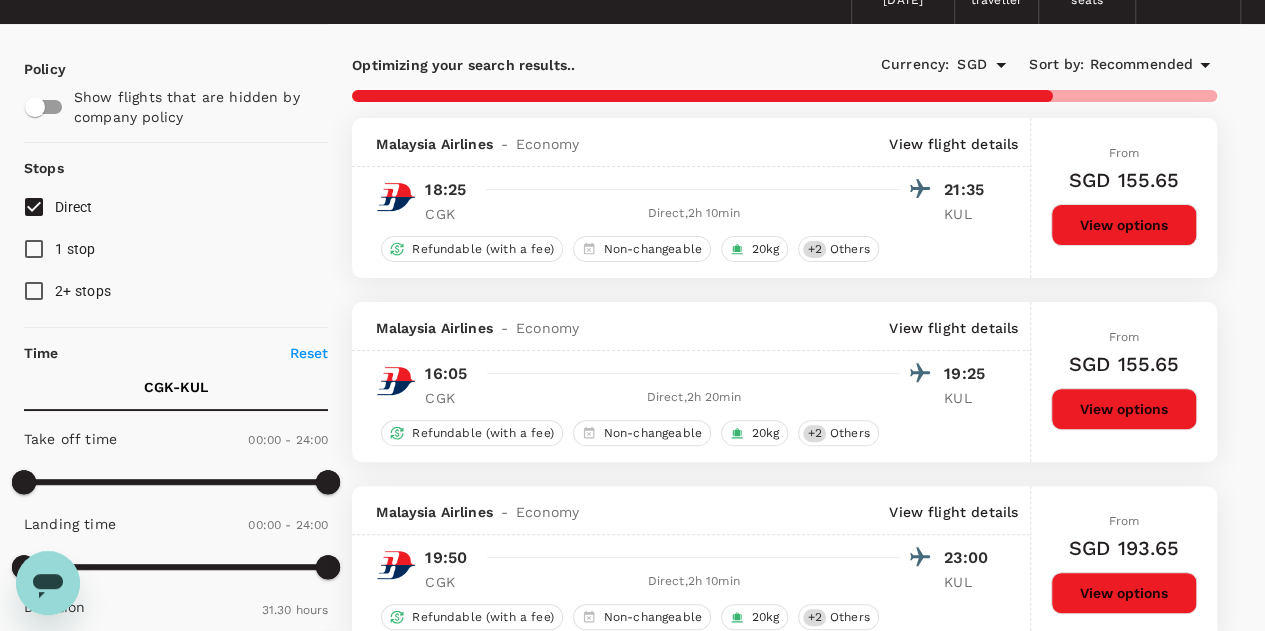 scroll, scrollTop: 235, scrollLeft: 0, axis: vertical 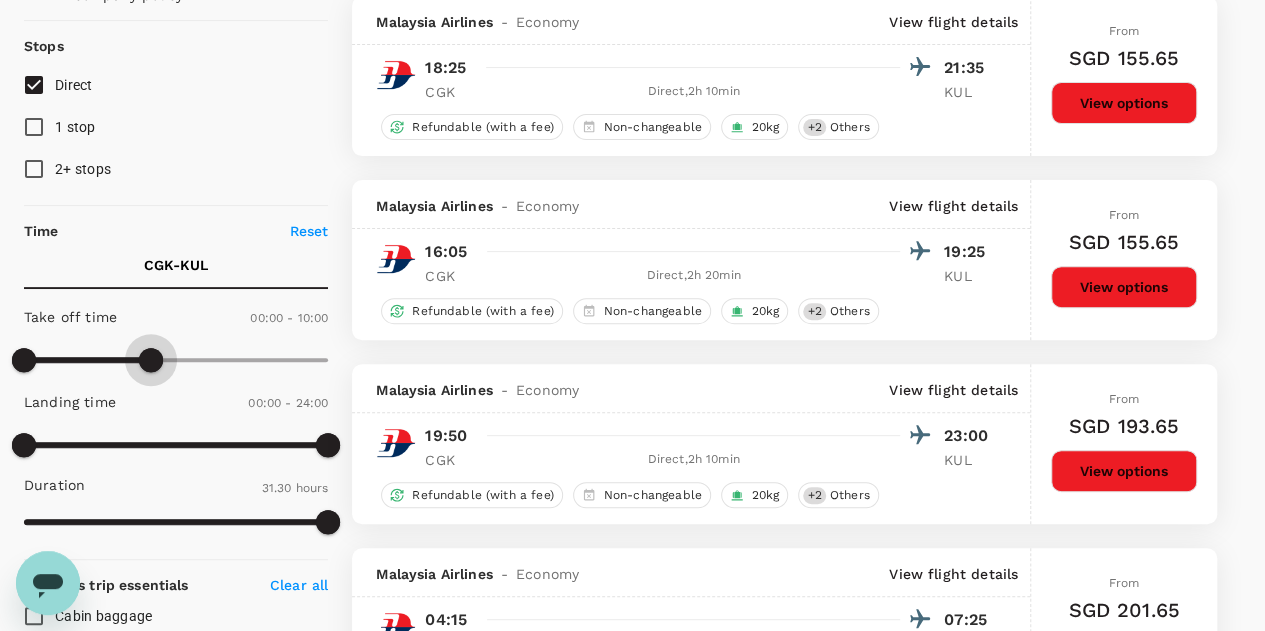type on "630" 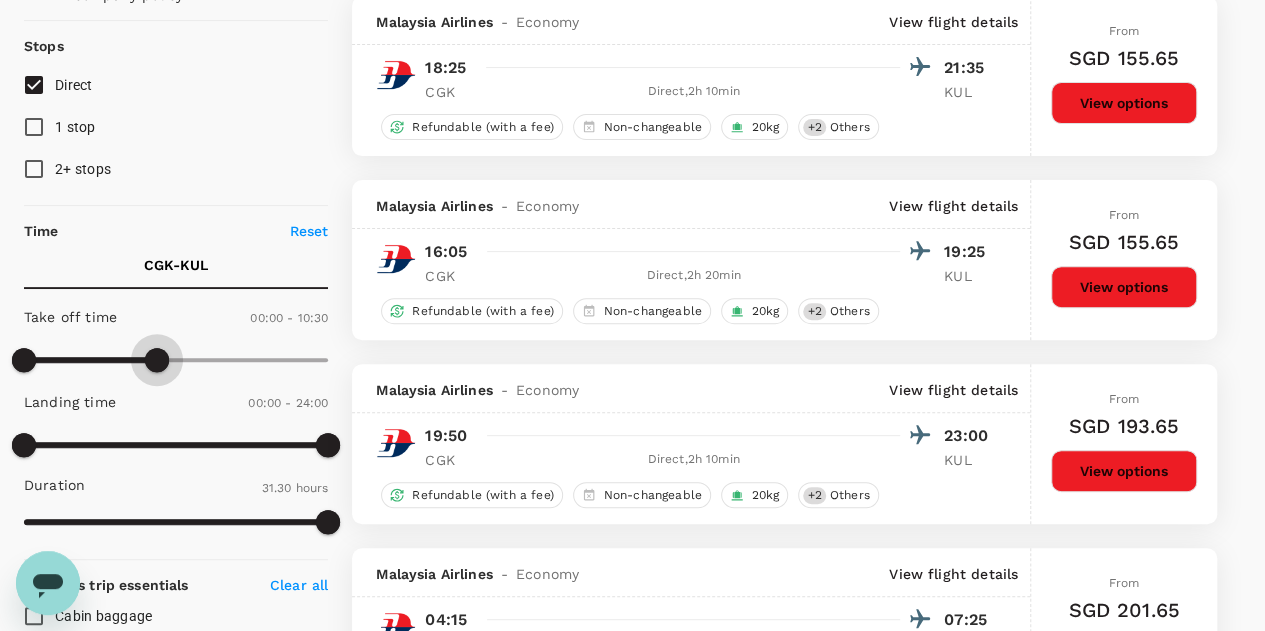 drag, startPoint x: 328, startPoint y: 358, endPoint x: 154, endPoint y: 369, distance: 174.34735 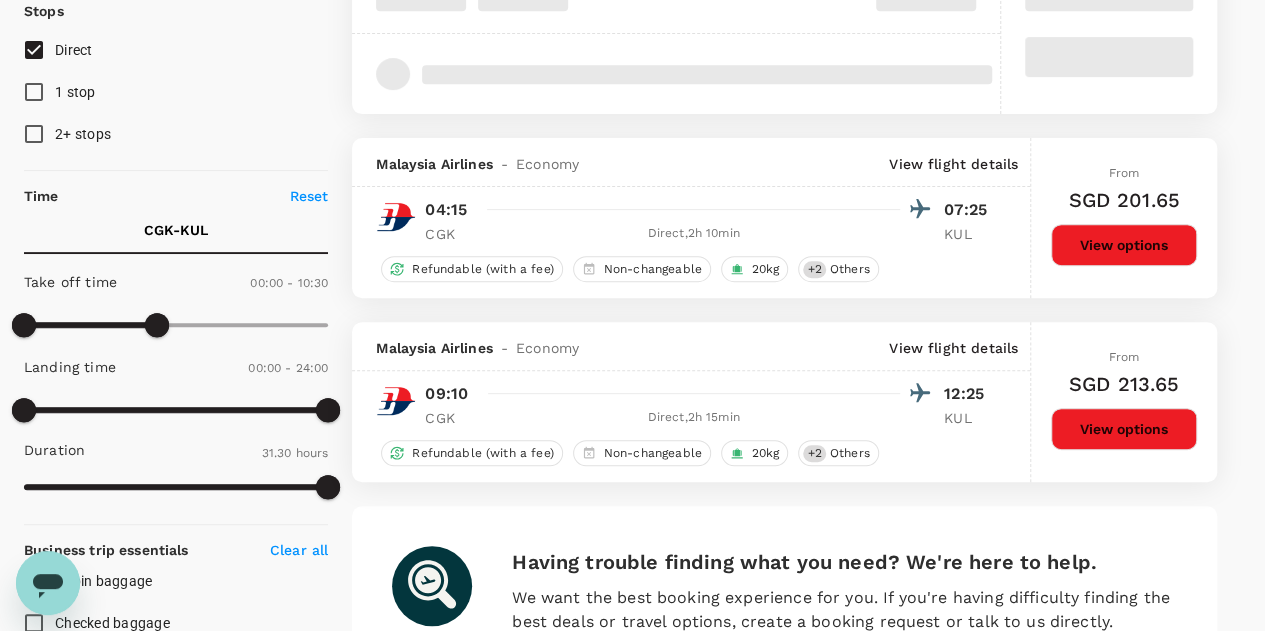 scroll, scrollTop: 279, scrollLeft: 0, axis: vertical 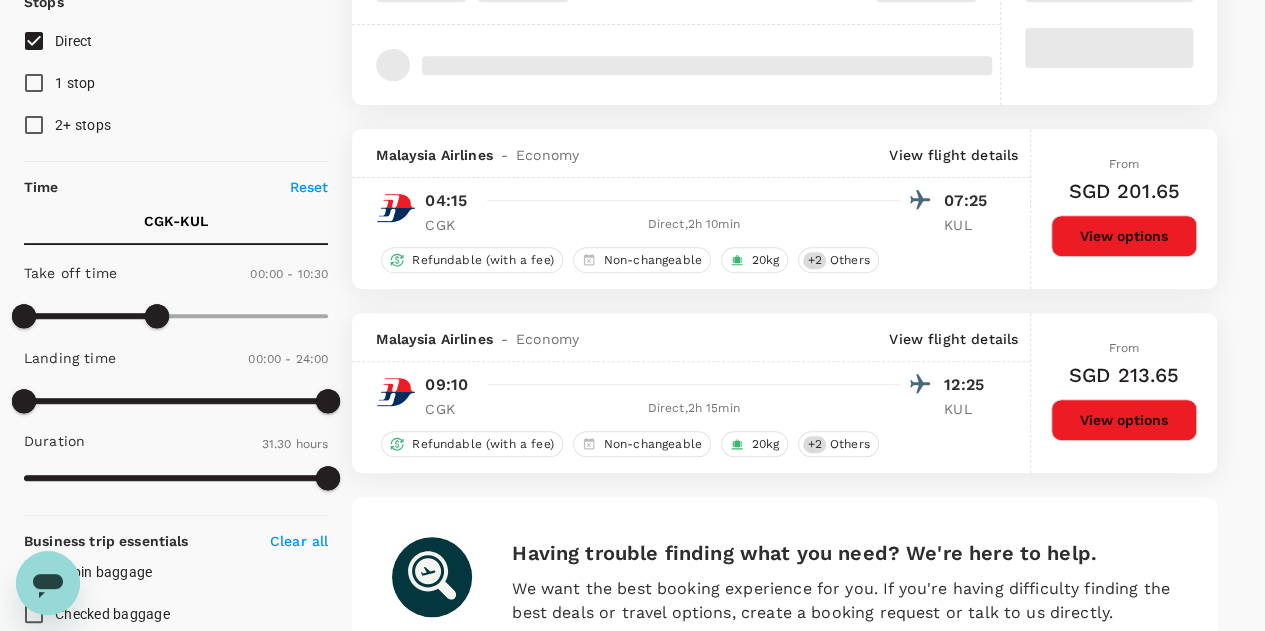 click on "View flight details" at bounding box center [953, 339] 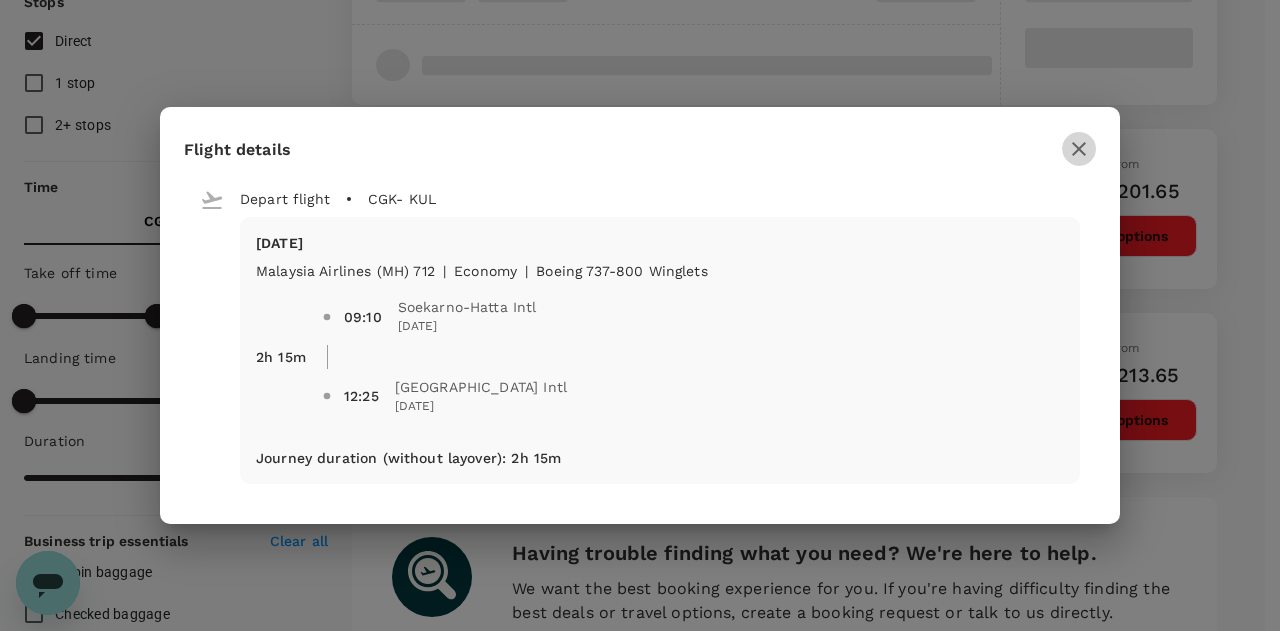 click 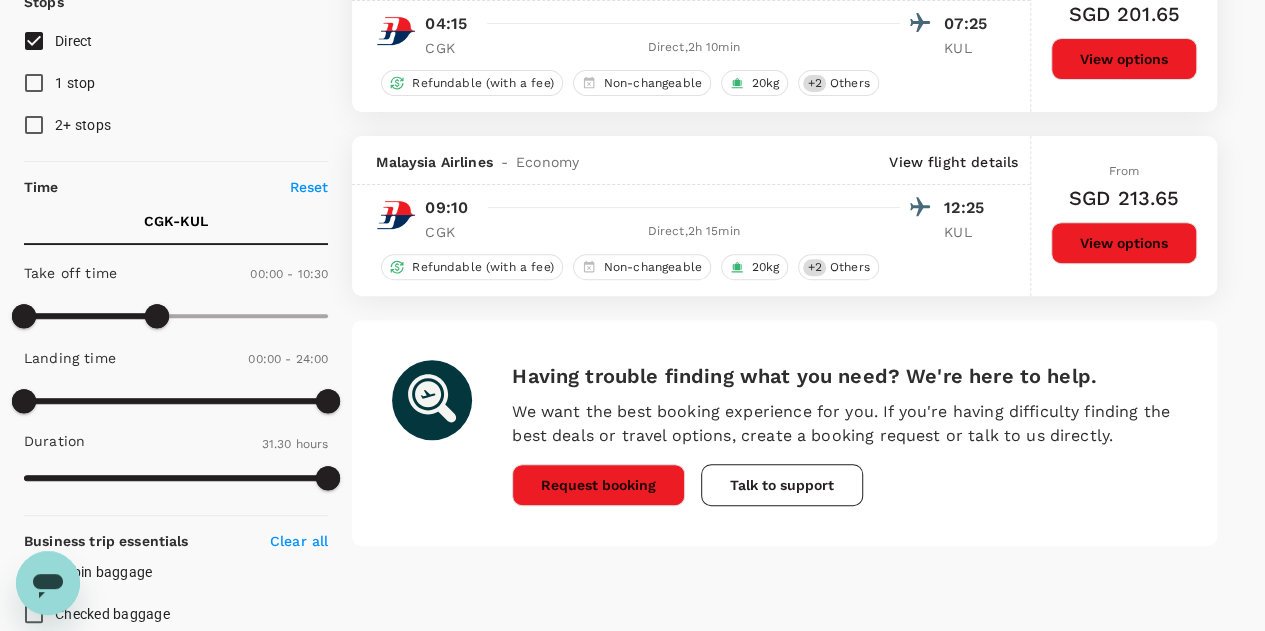 click on "We want the best booking experience for you. If you're having difficulty finding the best deals or travel options, create a booking request or talk to us directly." at bounding box center [844, 424] 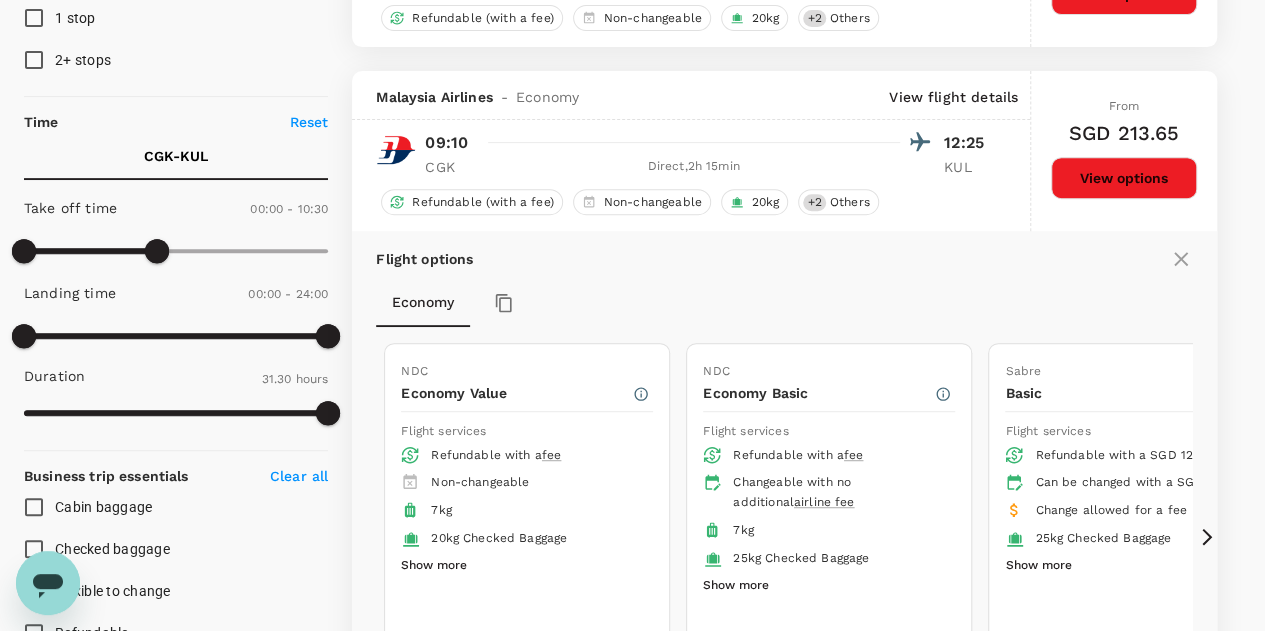 scroll, scrollTop: 414, scrollLeft: 0, axis: vertical 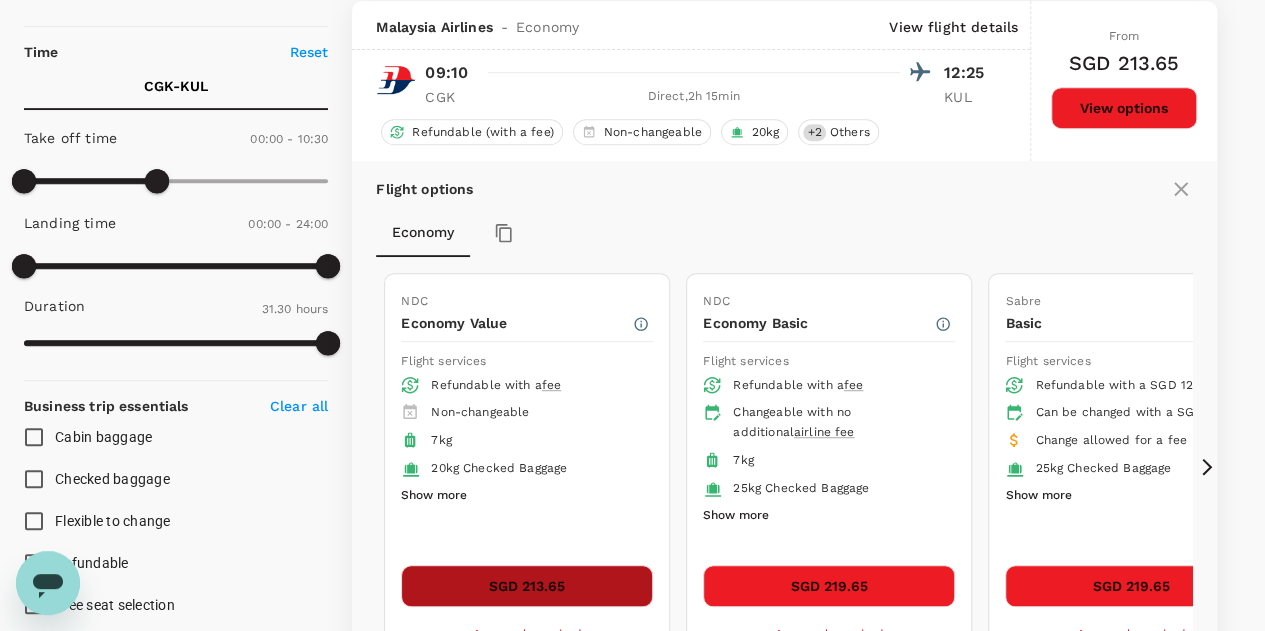 click on "SGD 213.65" at bounding box center (527, 586) 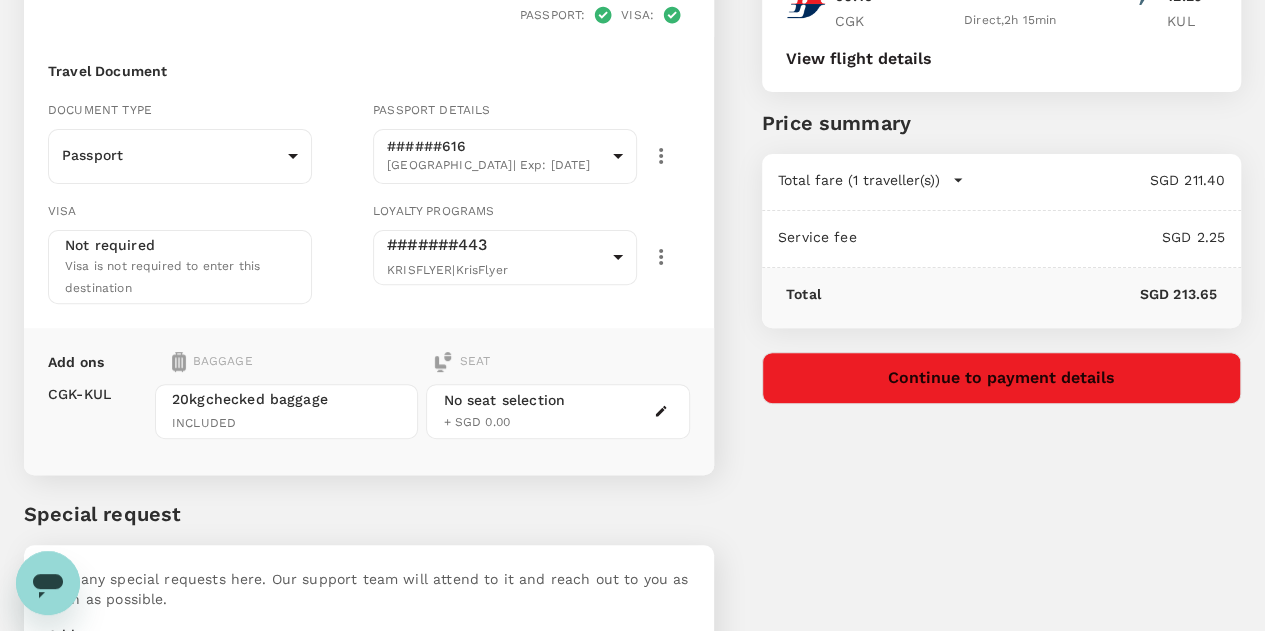 scroll, scrollTop: 0, scrollLeft: 0, axis: both 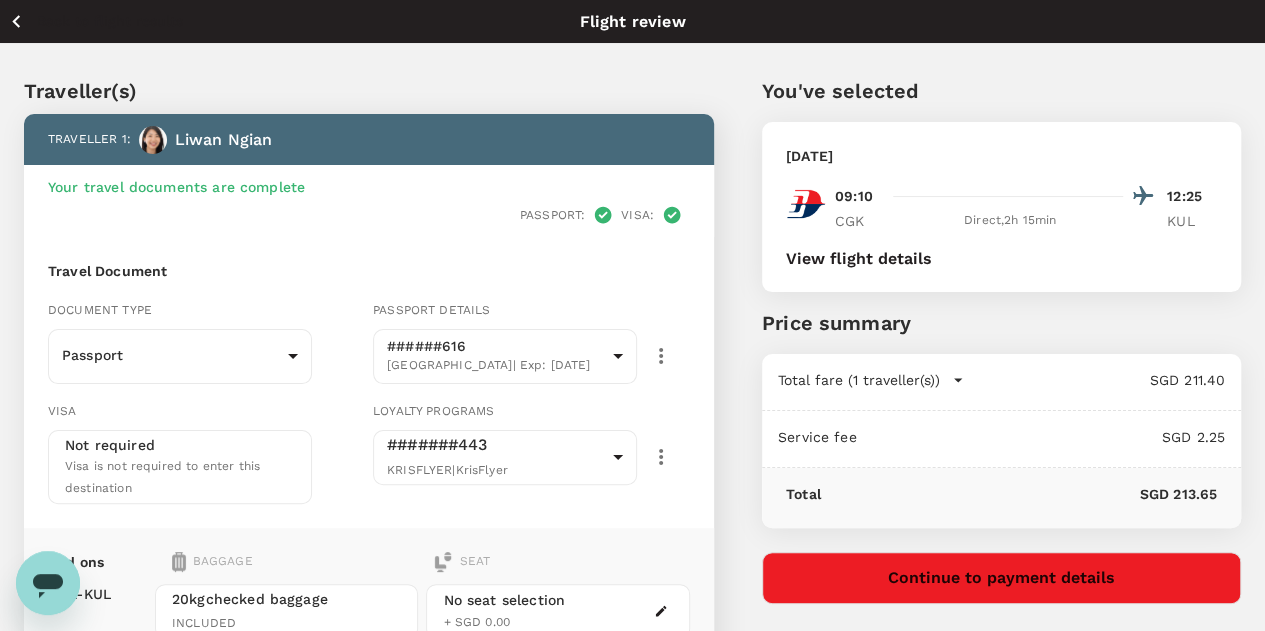 click on "View flight details" at bounding box center [859, 259] 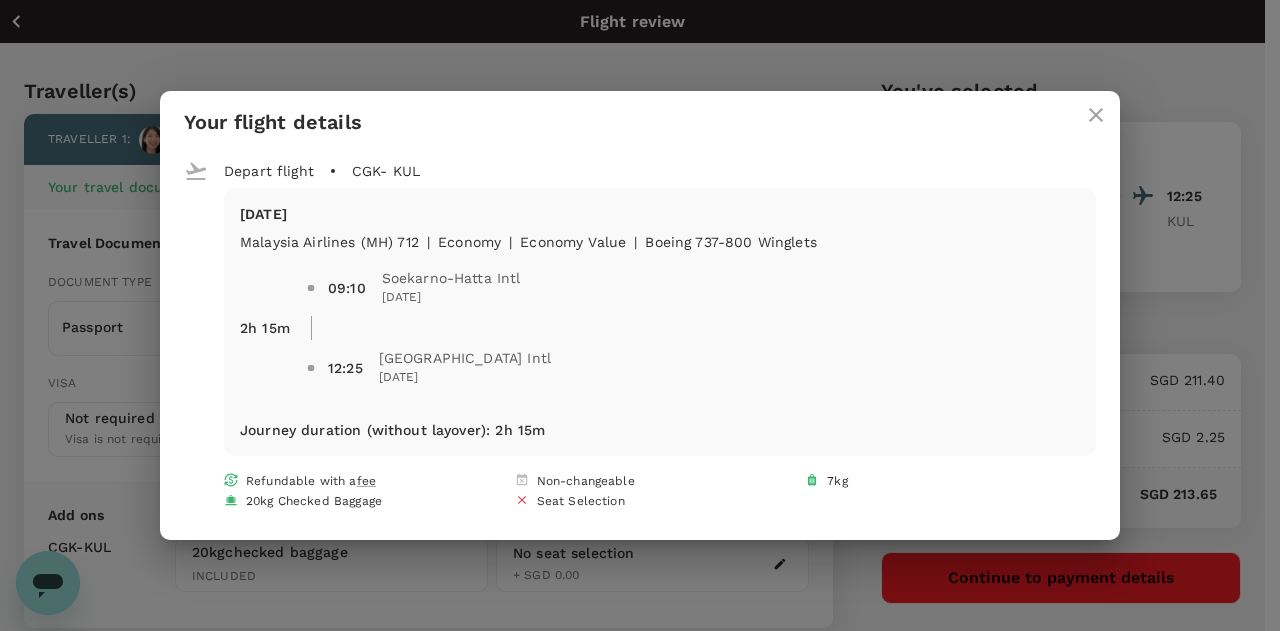 click 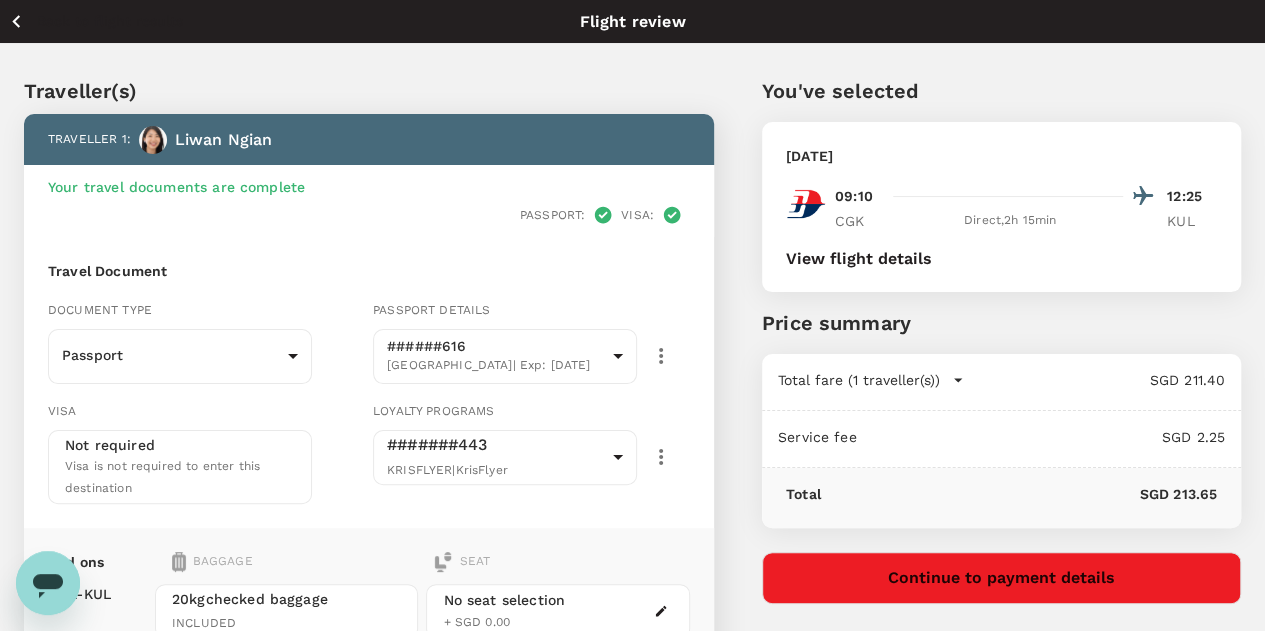 click on "View flight details" at bounding box center [859, 259] 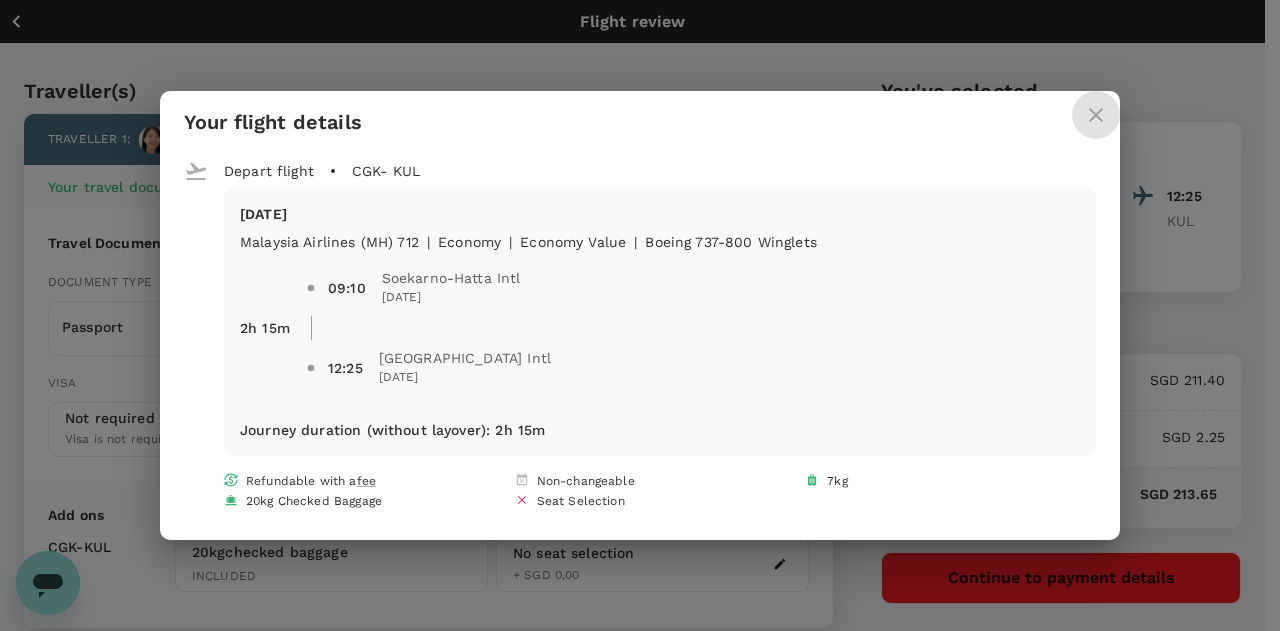 click 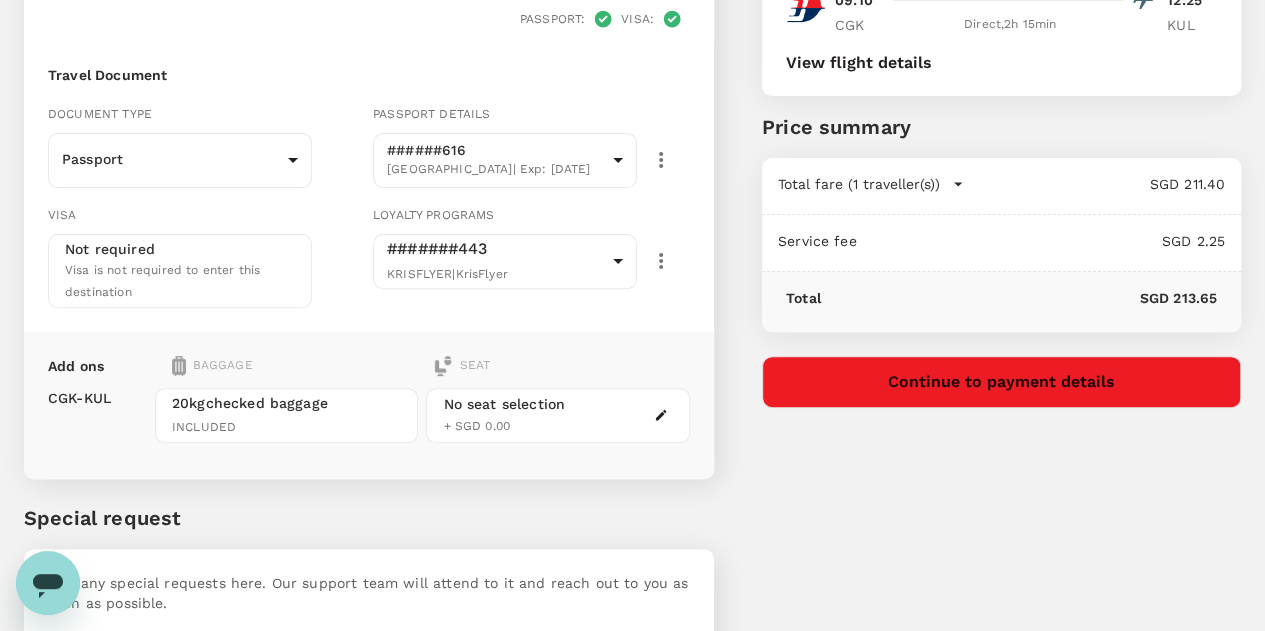 scroll, scrollTop: 200, scrollLeft: 0, axis: vertical 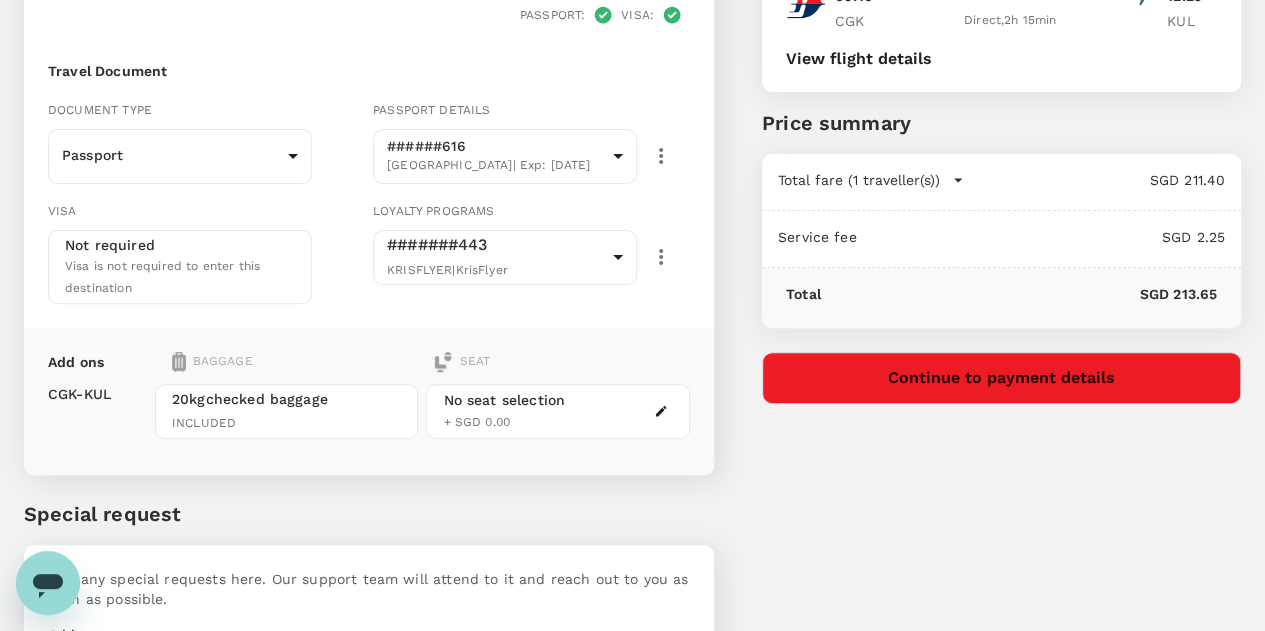 click on "No seat selection + SGD 0.00" at bounding box center [557, 411] 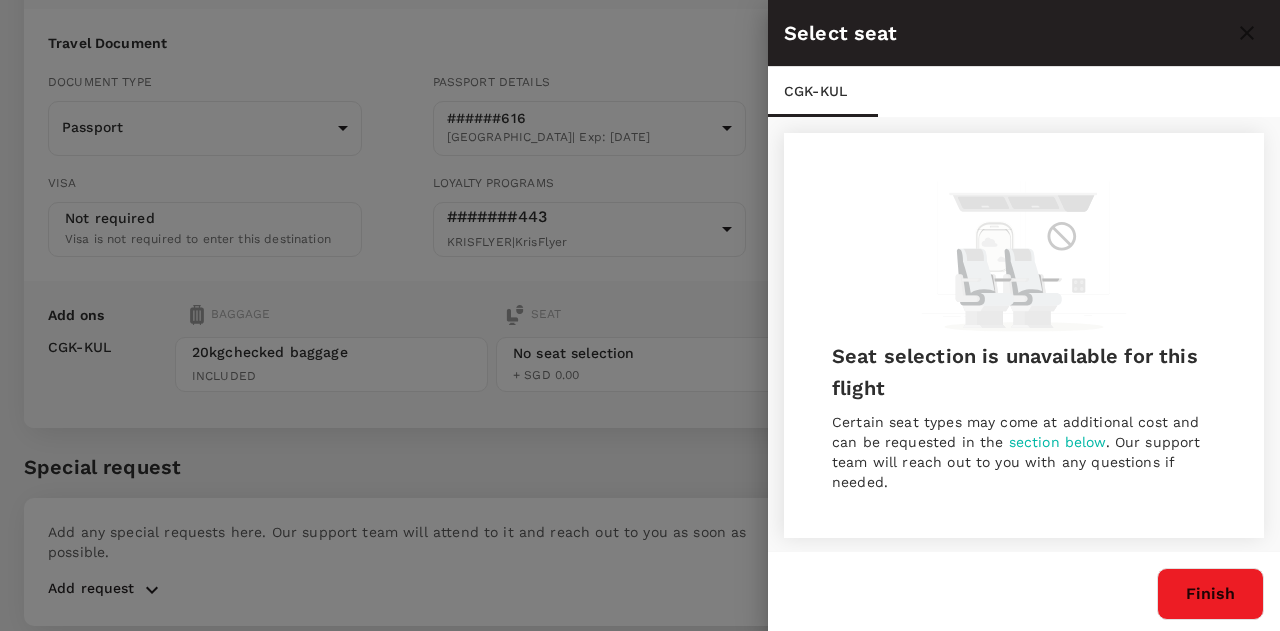 click on "Finish" at bounding box center [1210, 594] 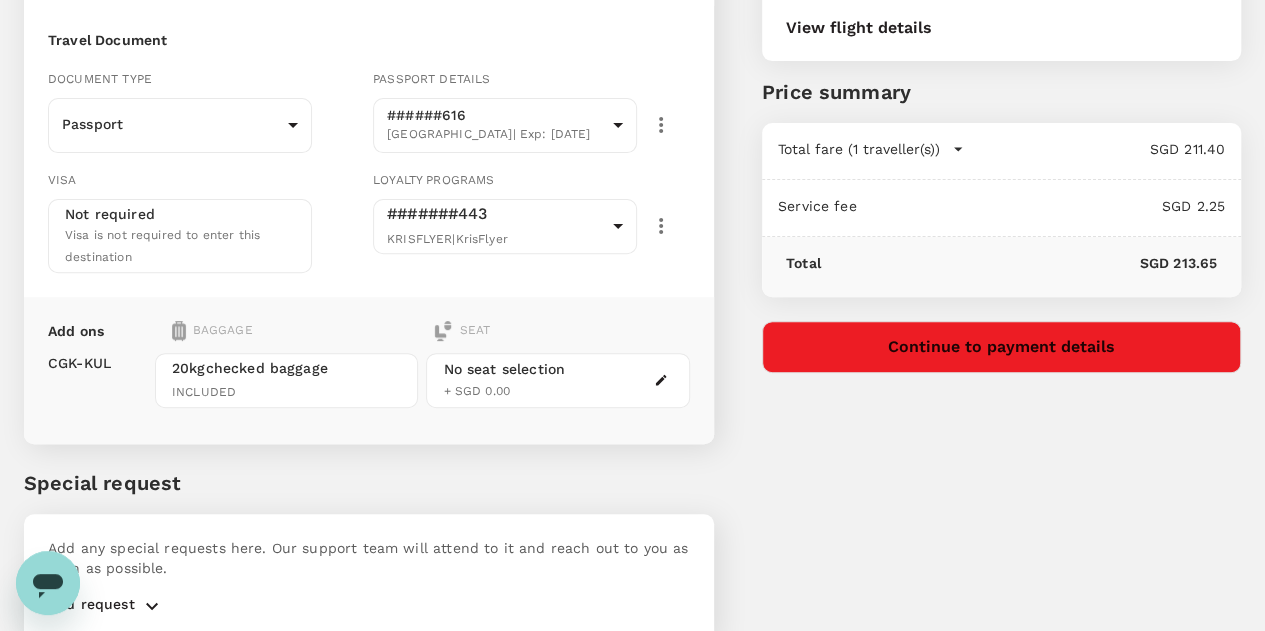 scroll, scrollTop: 248, scrollLeft: 0, axis: vertical 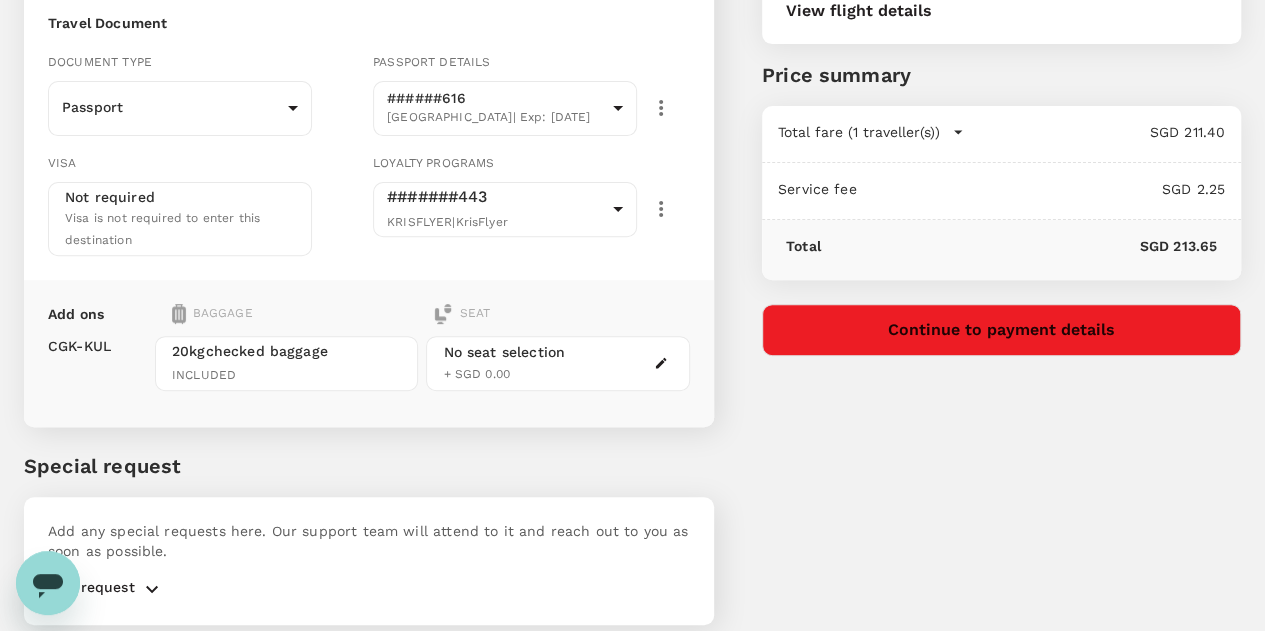click on "Add request" at bounding box center (91, 589) 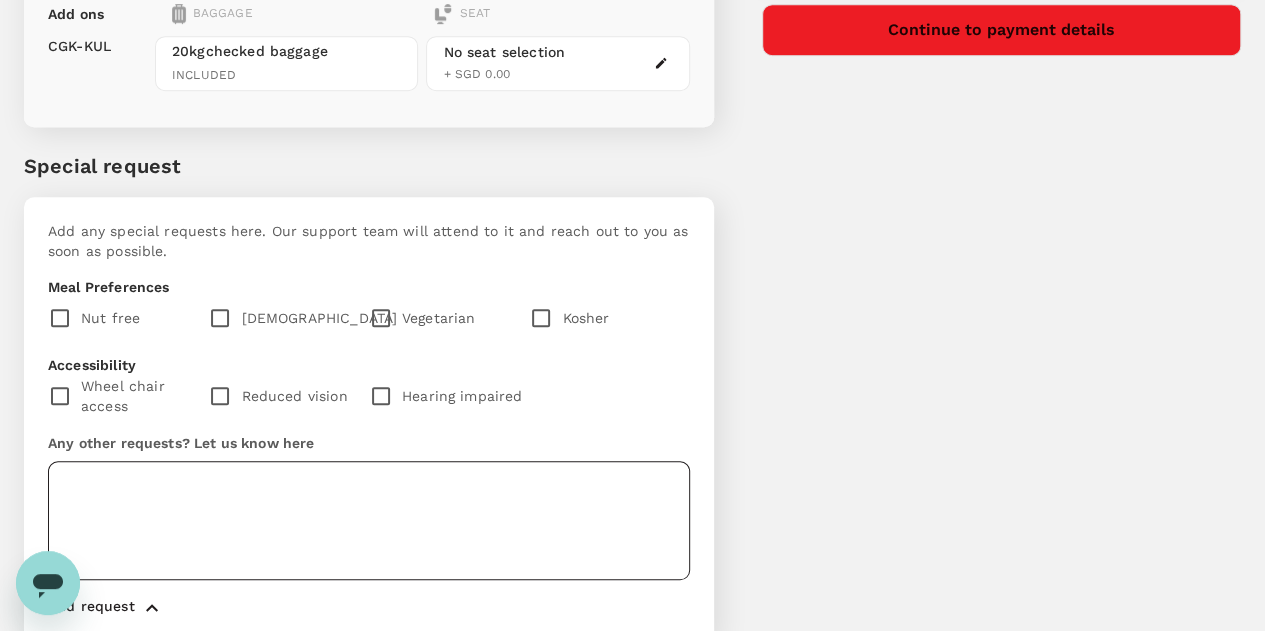 scroll, scrollTop: 567, scrollLeft: 0, axis: vertical 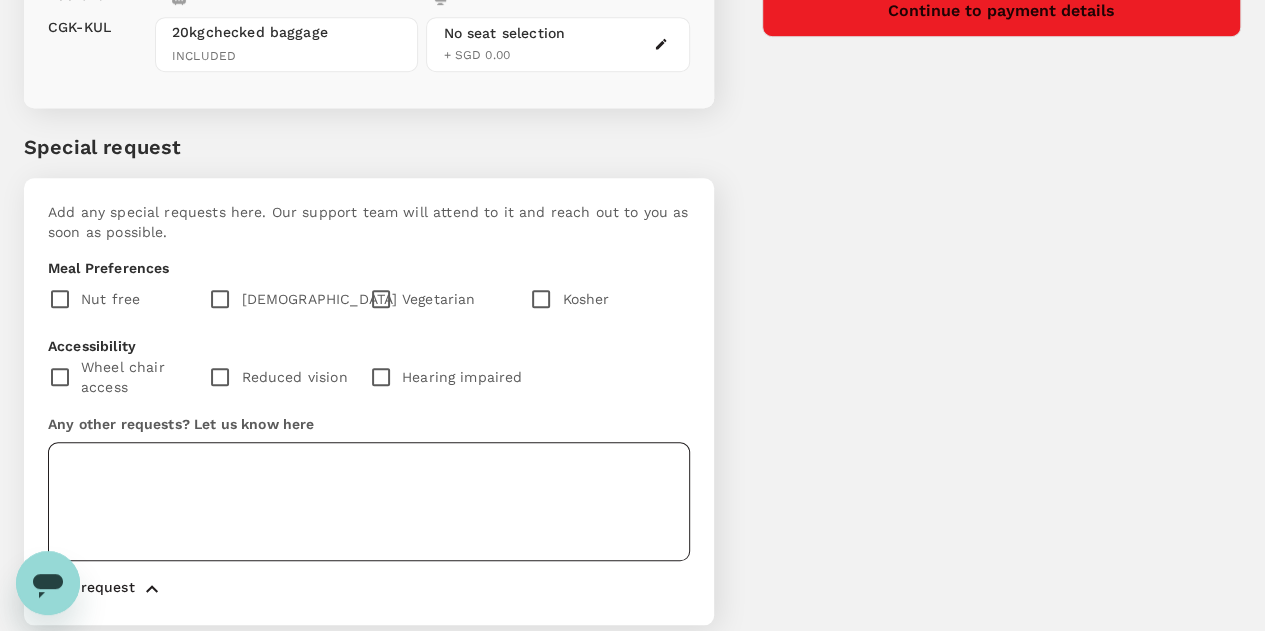 click at bounding box center (369, 501) 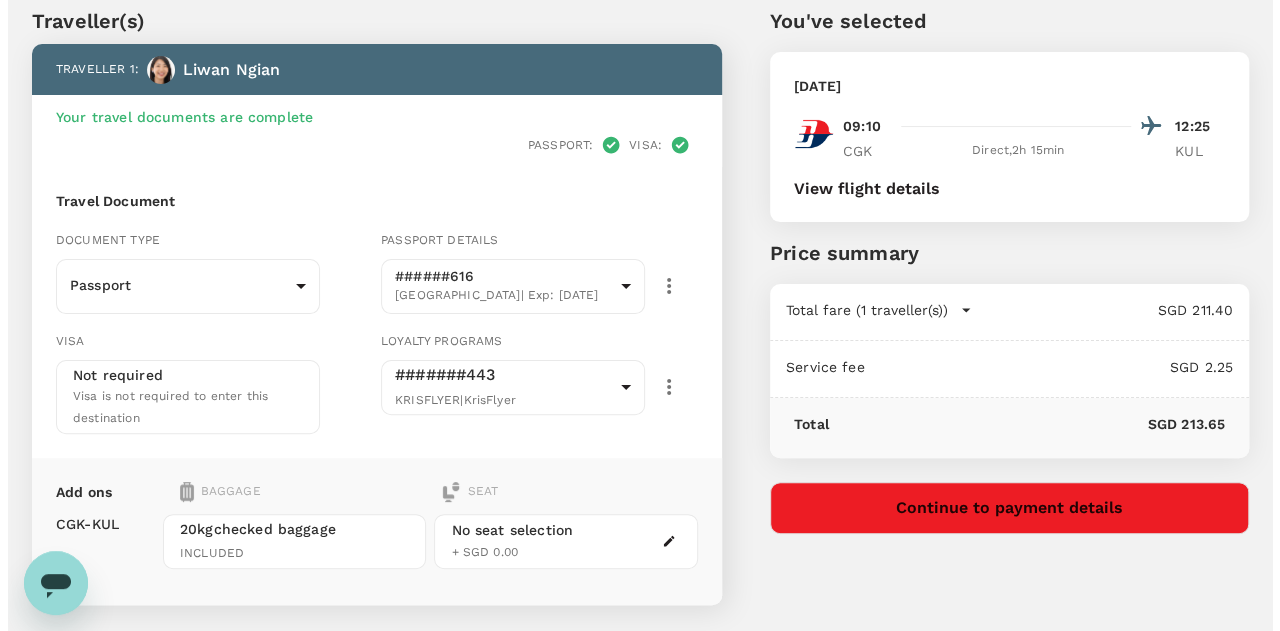 scroll, scrollTop: 67, scrollLeft: 0, axis: vertical 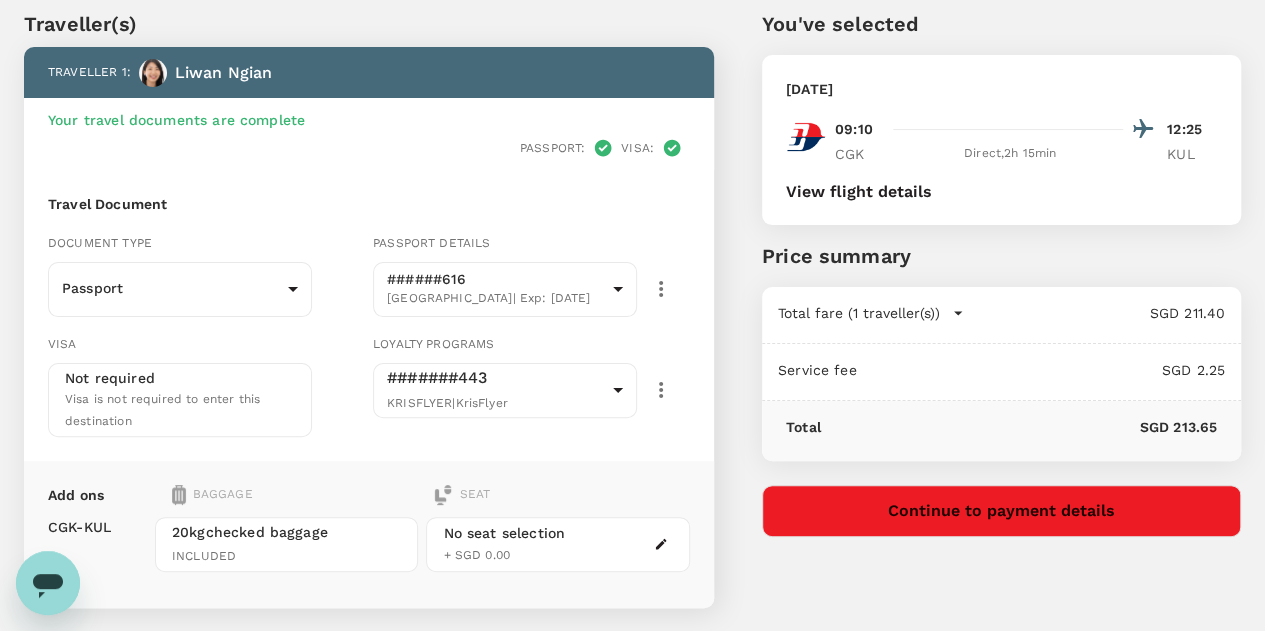 type on "Please select an Aisle Seat." 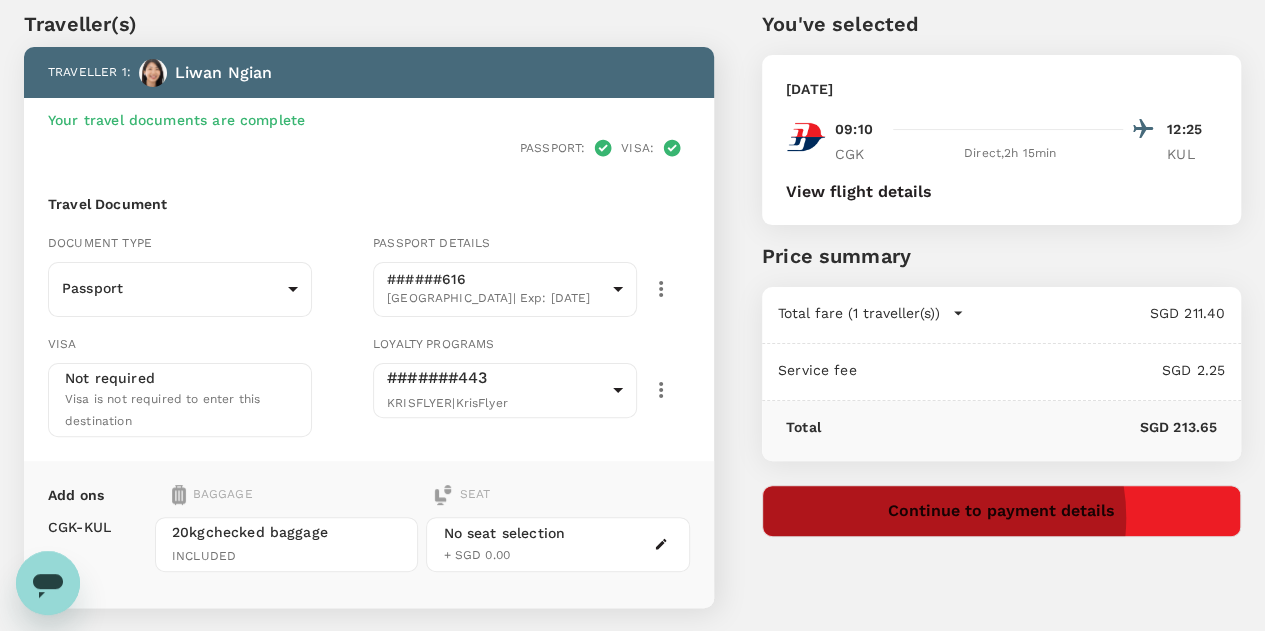 click on "Continue to payment details" at bounding box center (1001, 511) 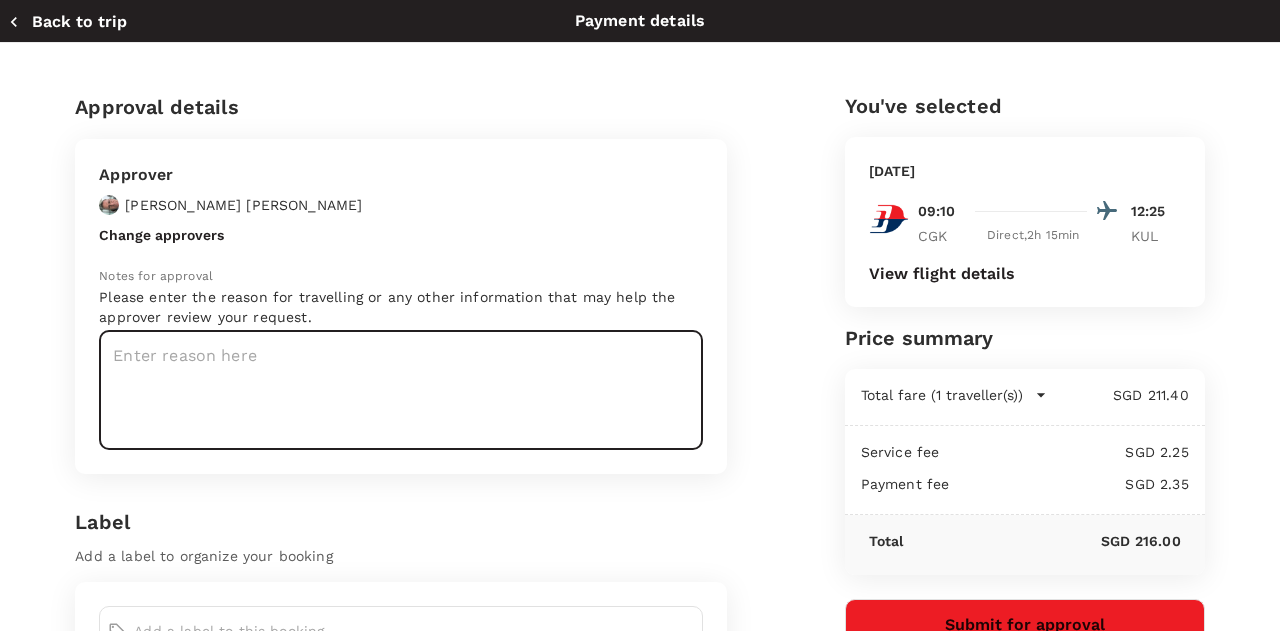 click at bounding box center [401, 390] 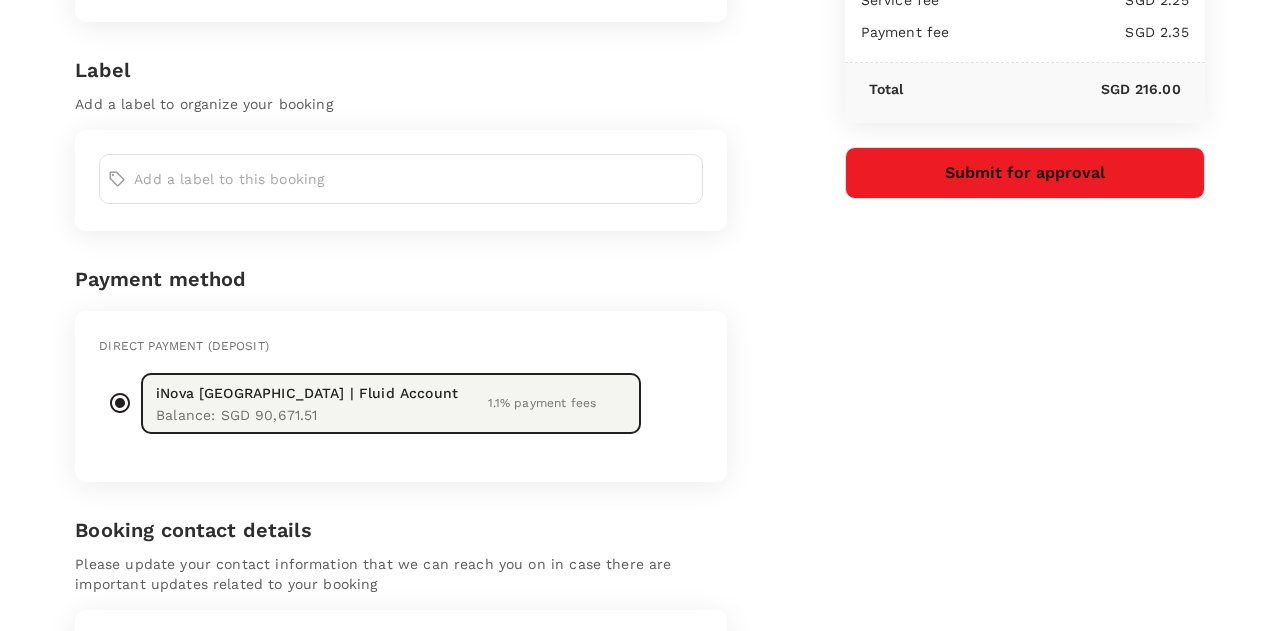 scroll, scrollTop: 131, scrollLeft: 0, axis: vertical 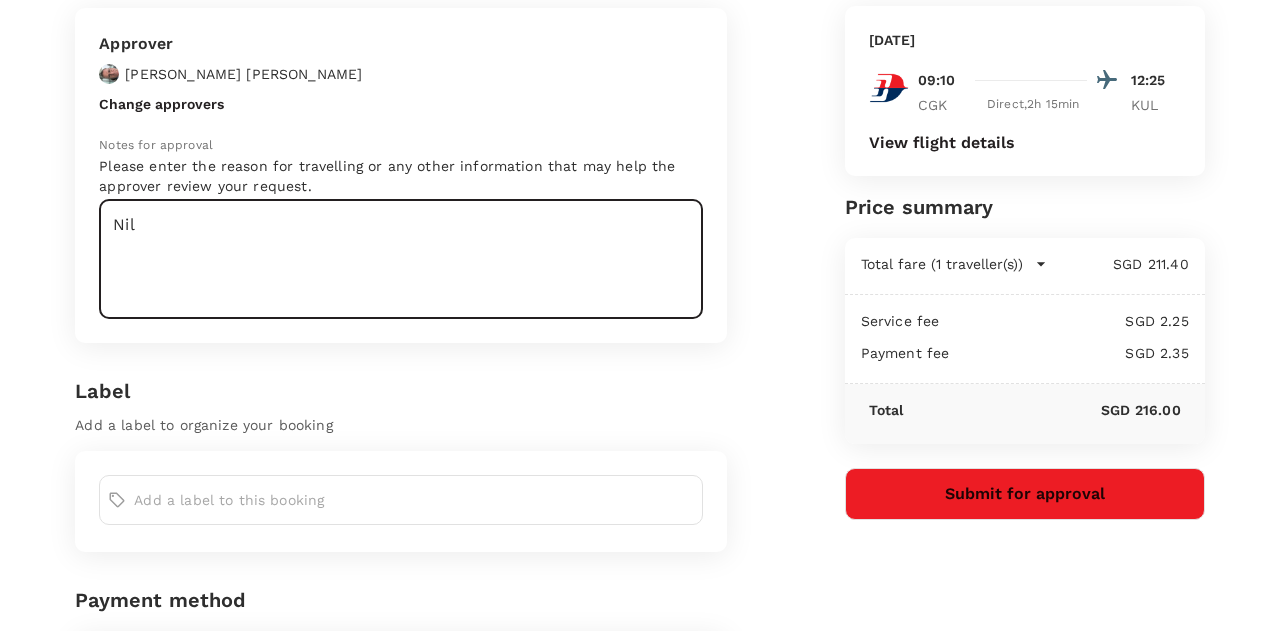 type on "Nil" 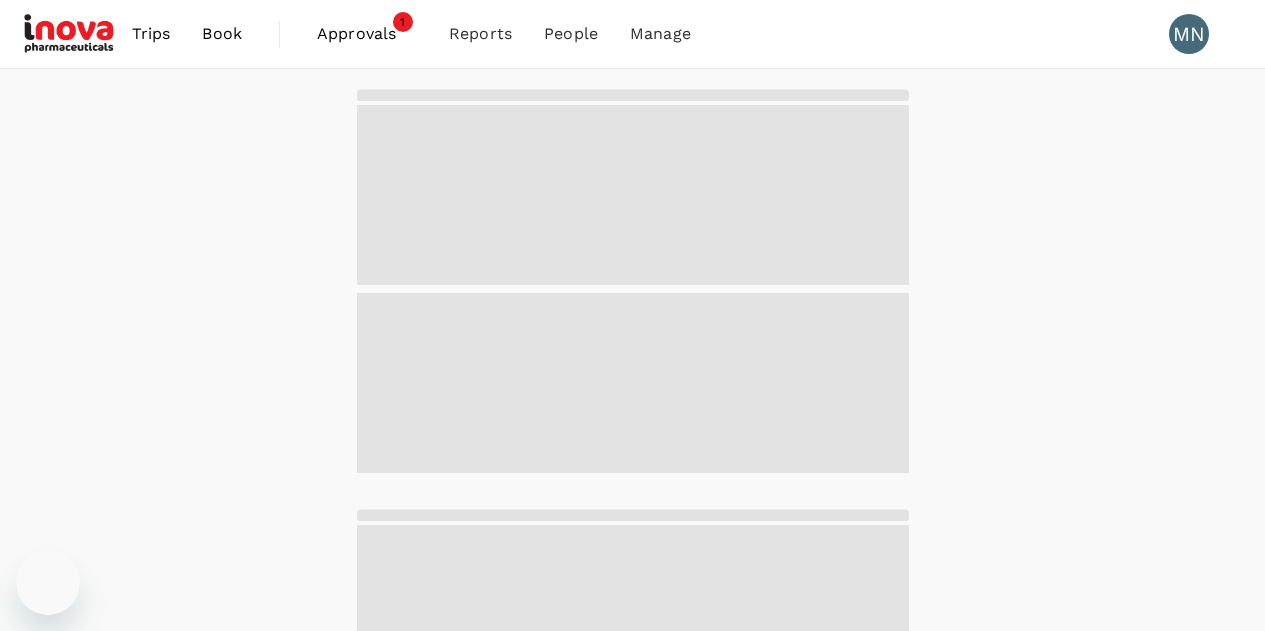 scroll, scrollTop: 0, scrollLeft: 0, axis: both 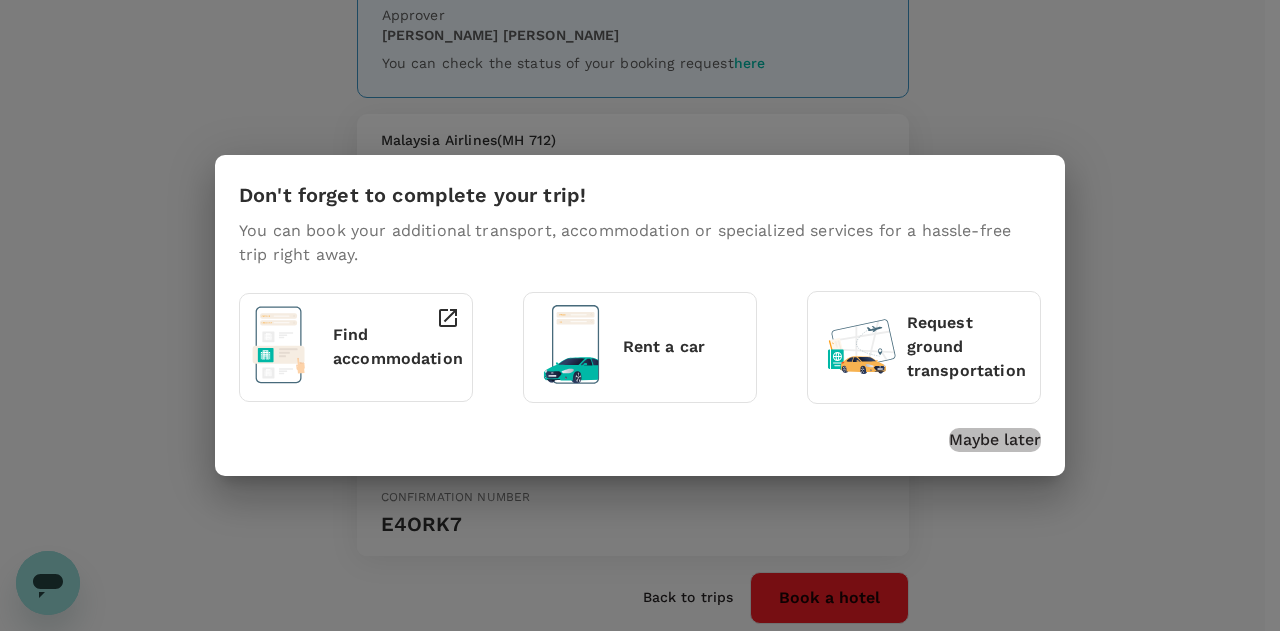 click on "Maybe later" at bounding box center [995, 440] 